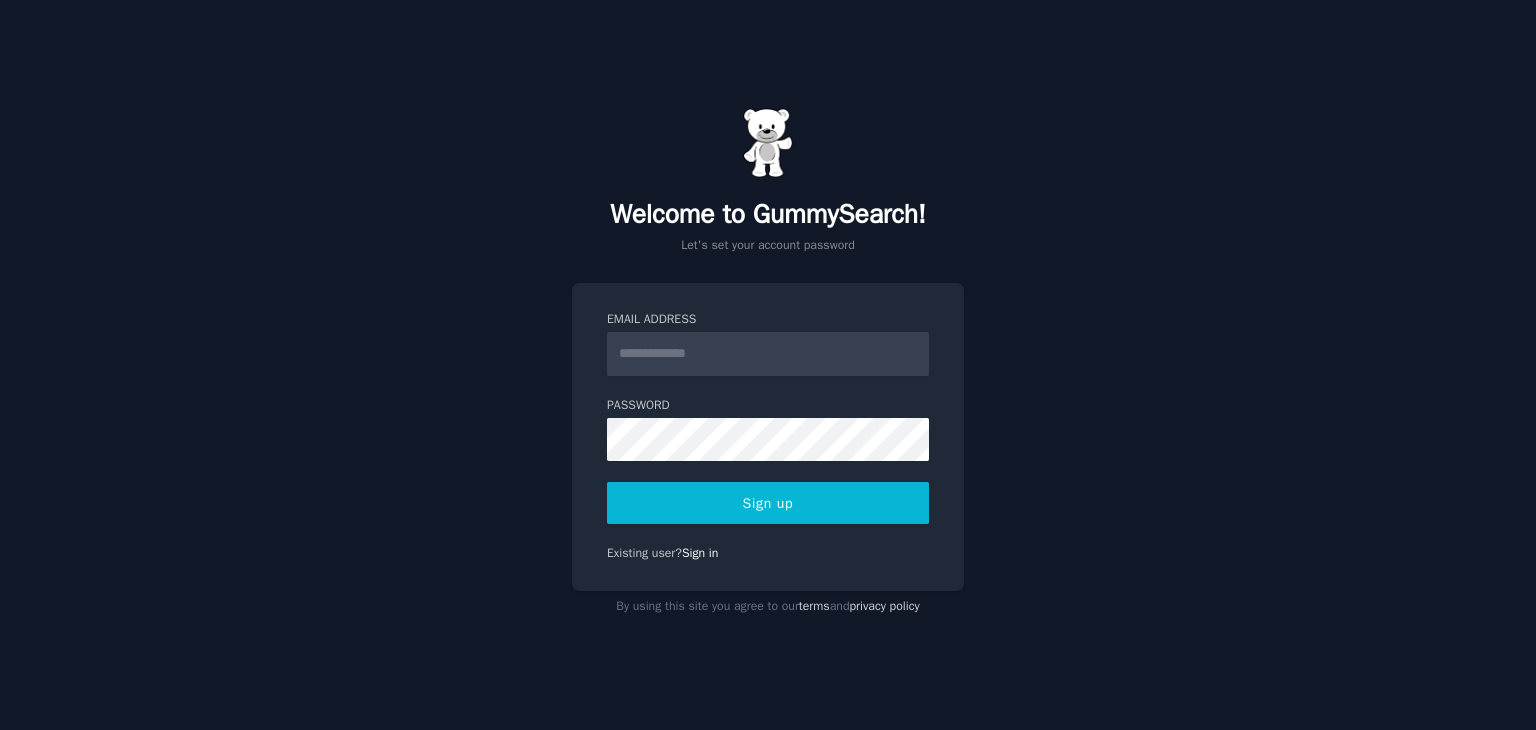scroll, scrollTop: 0, scrollLeft: 0, axis: both 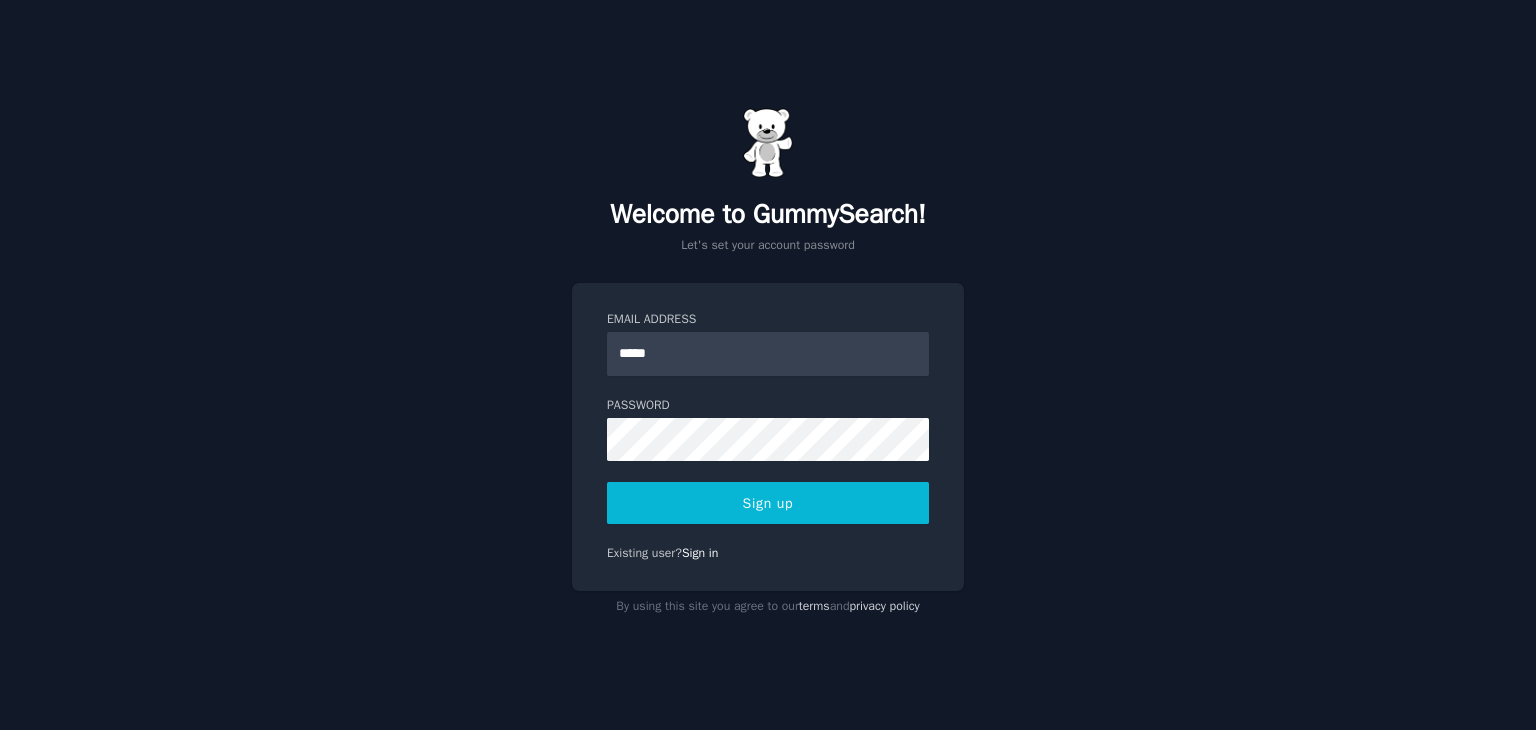 type on "**********" 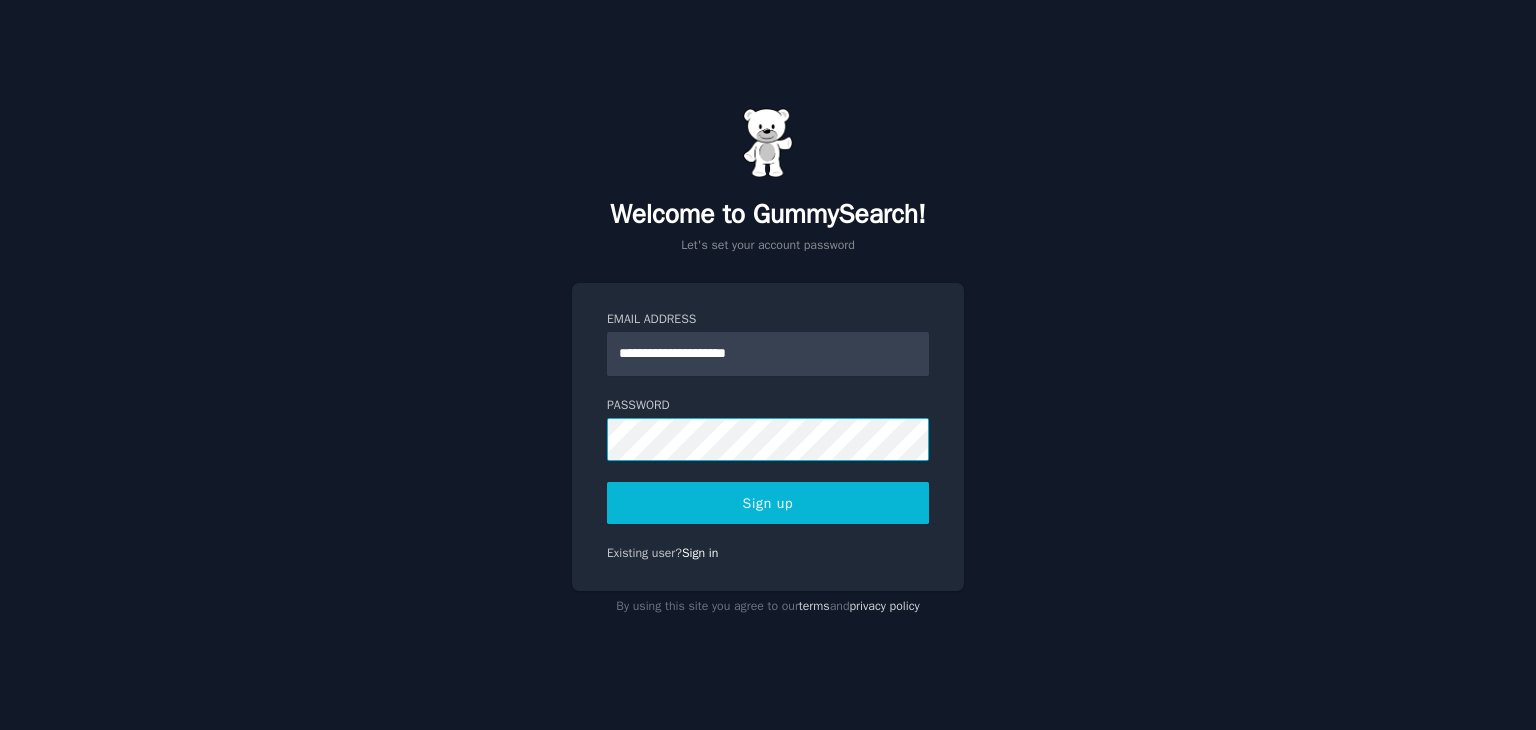click on "Sign up" at bounding box center (768, 503) 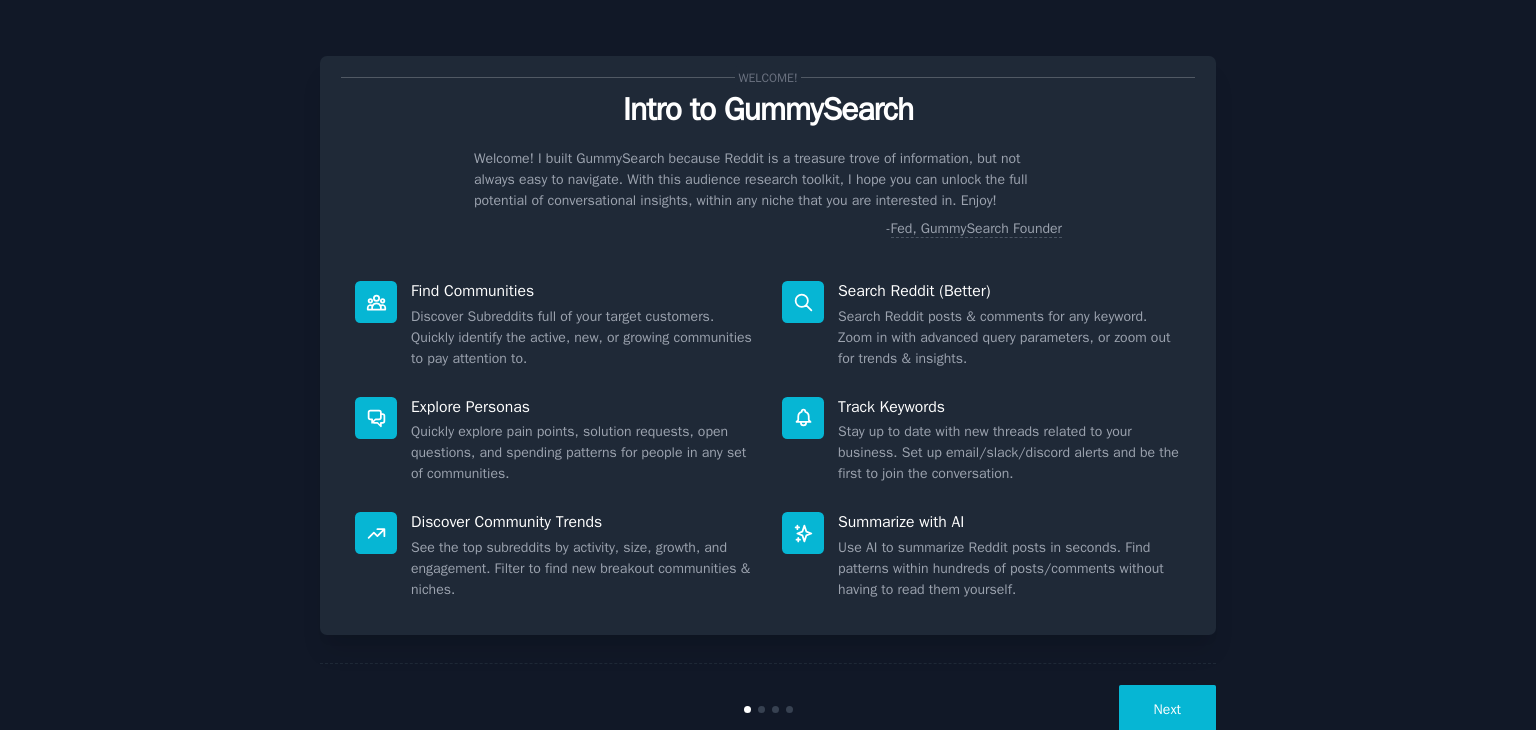 scroll, scrollTop: 0, scrollLeft: 0, axis: both 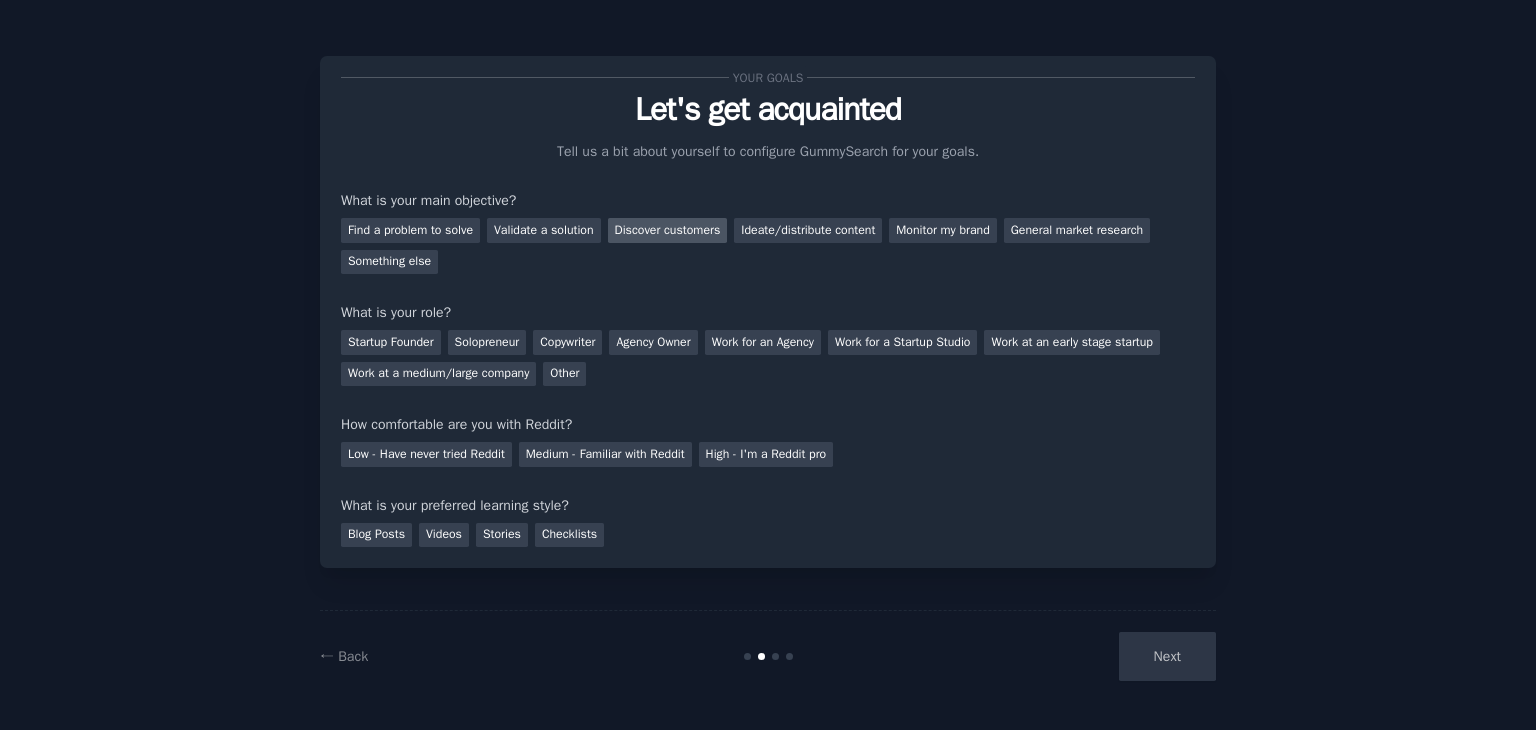 click on "Discover customers" at bounding box center [668, 230] 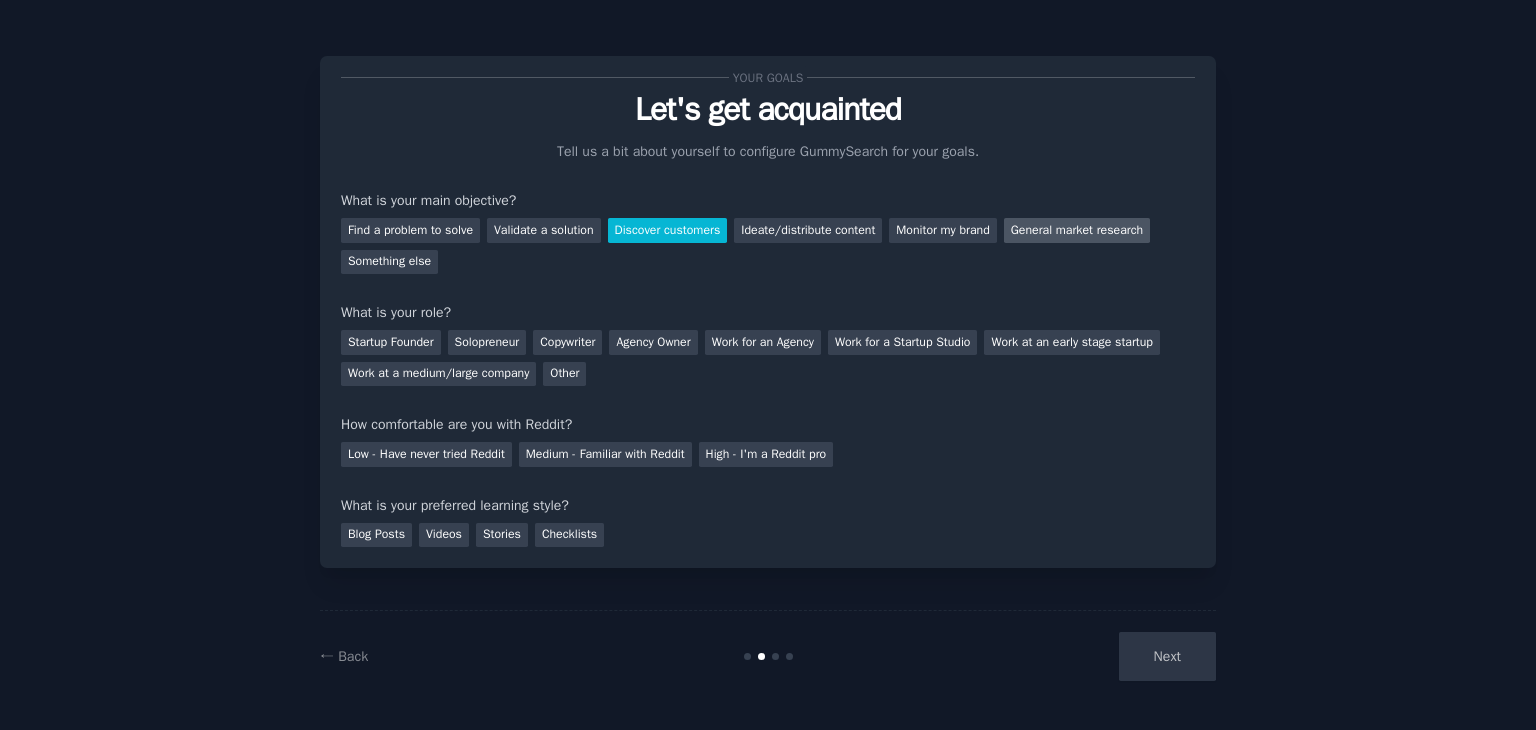click on "General market research" at bounding box center [1077, 230] 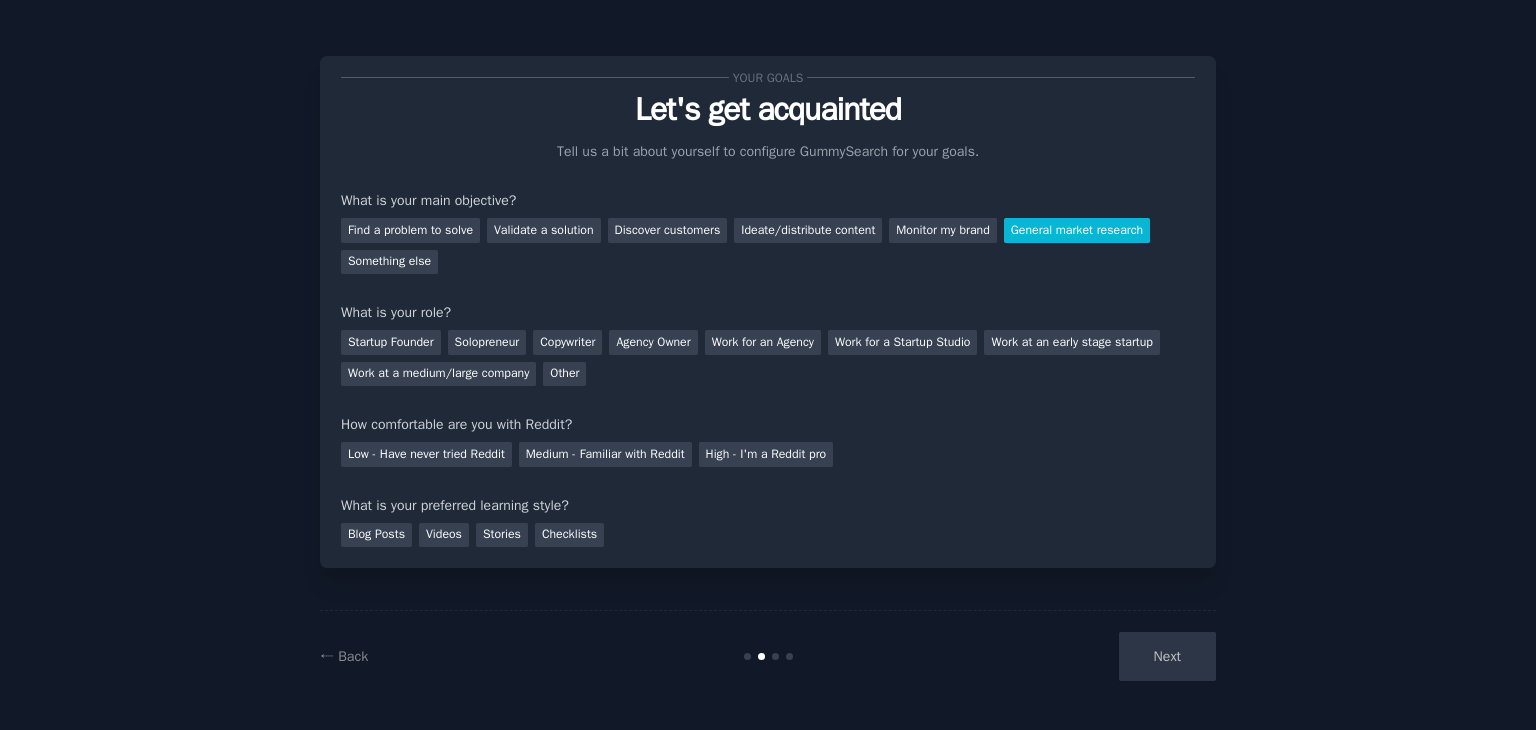 click on "Next" at bounding box center [1066, 656] 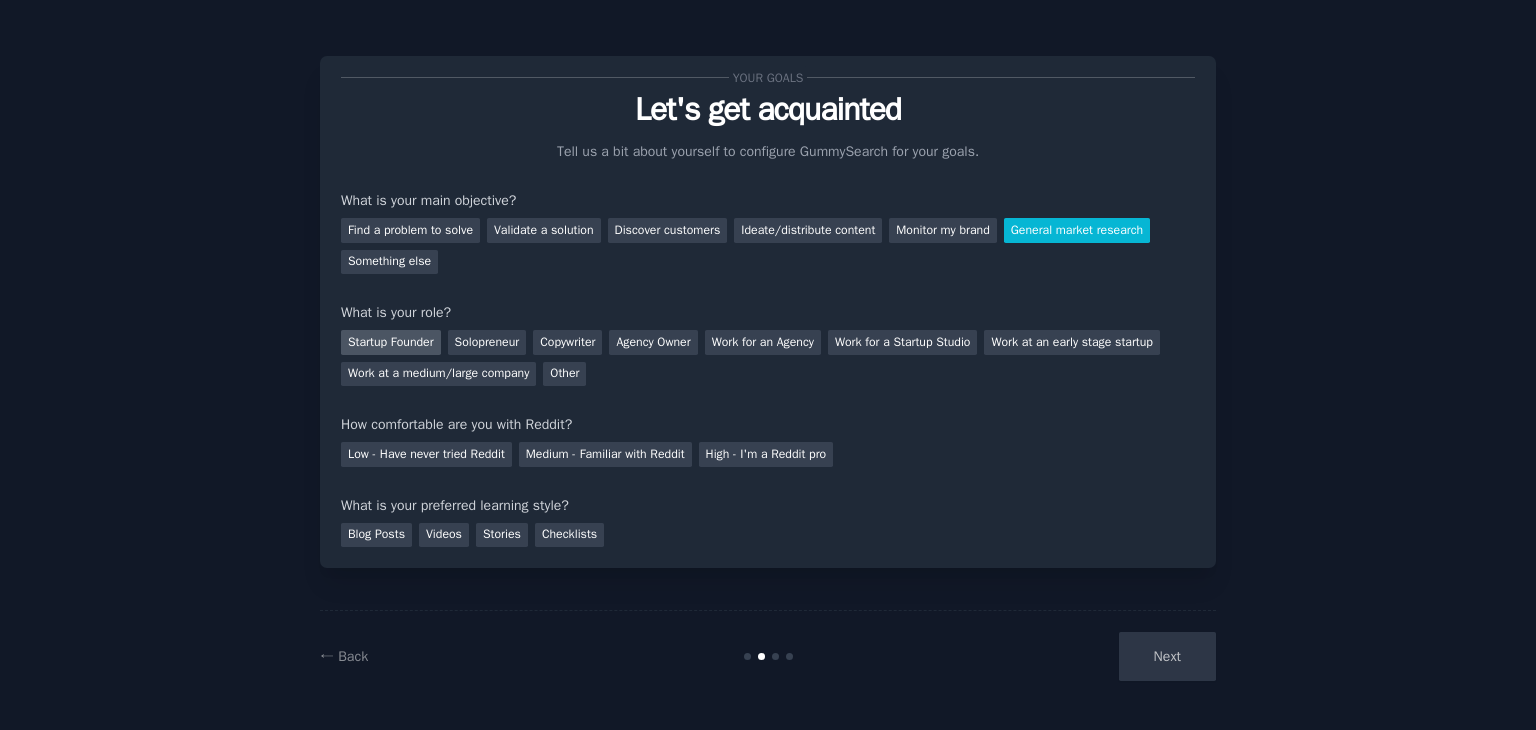 click on "Startup Founder" at bounding box center [391, 342] 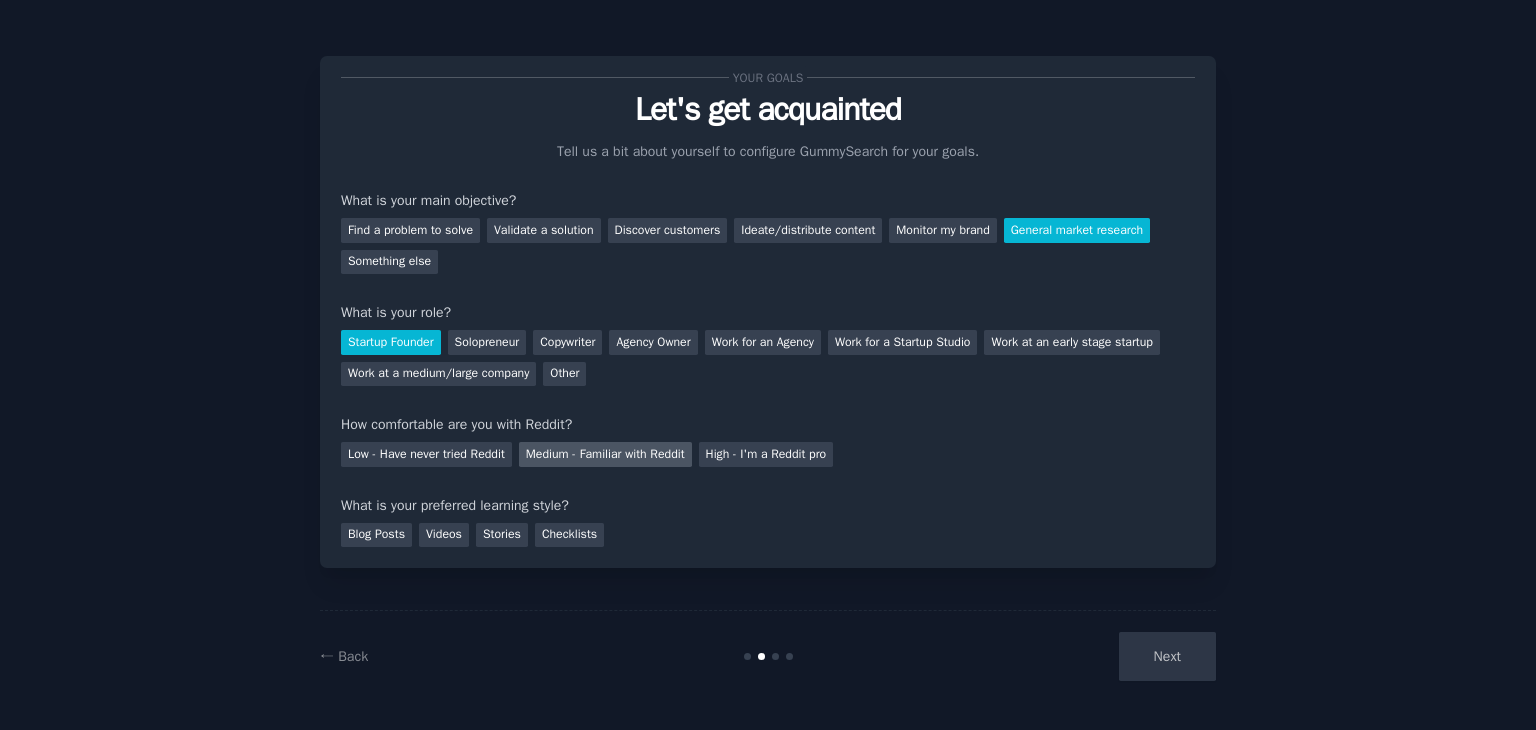click on "Medium - Familiar with Reddit" at bounding box center (605, 454) 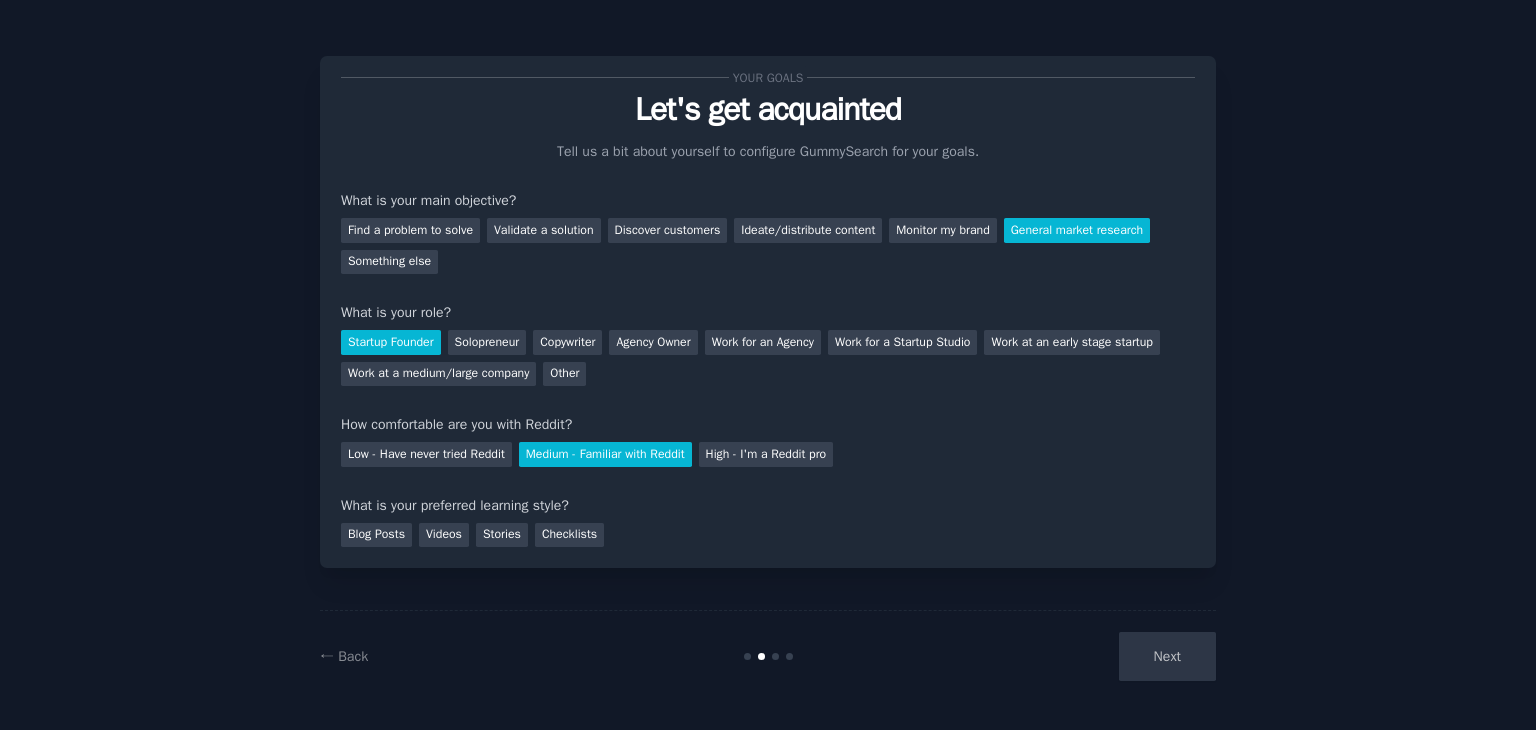 click on "Next" at bounding box center [1066, 656] 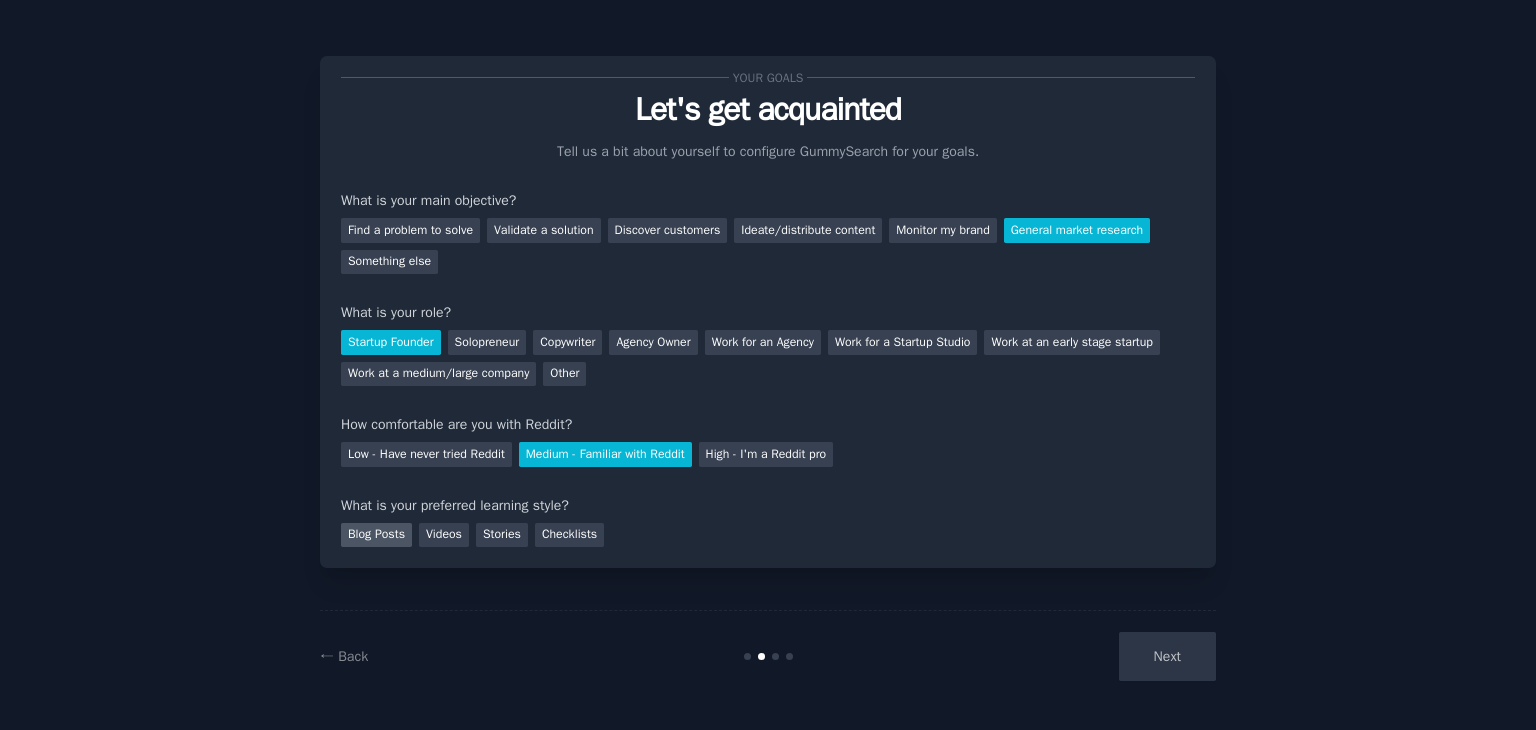click on "Blog Posts" at bounding box center [376, 535] 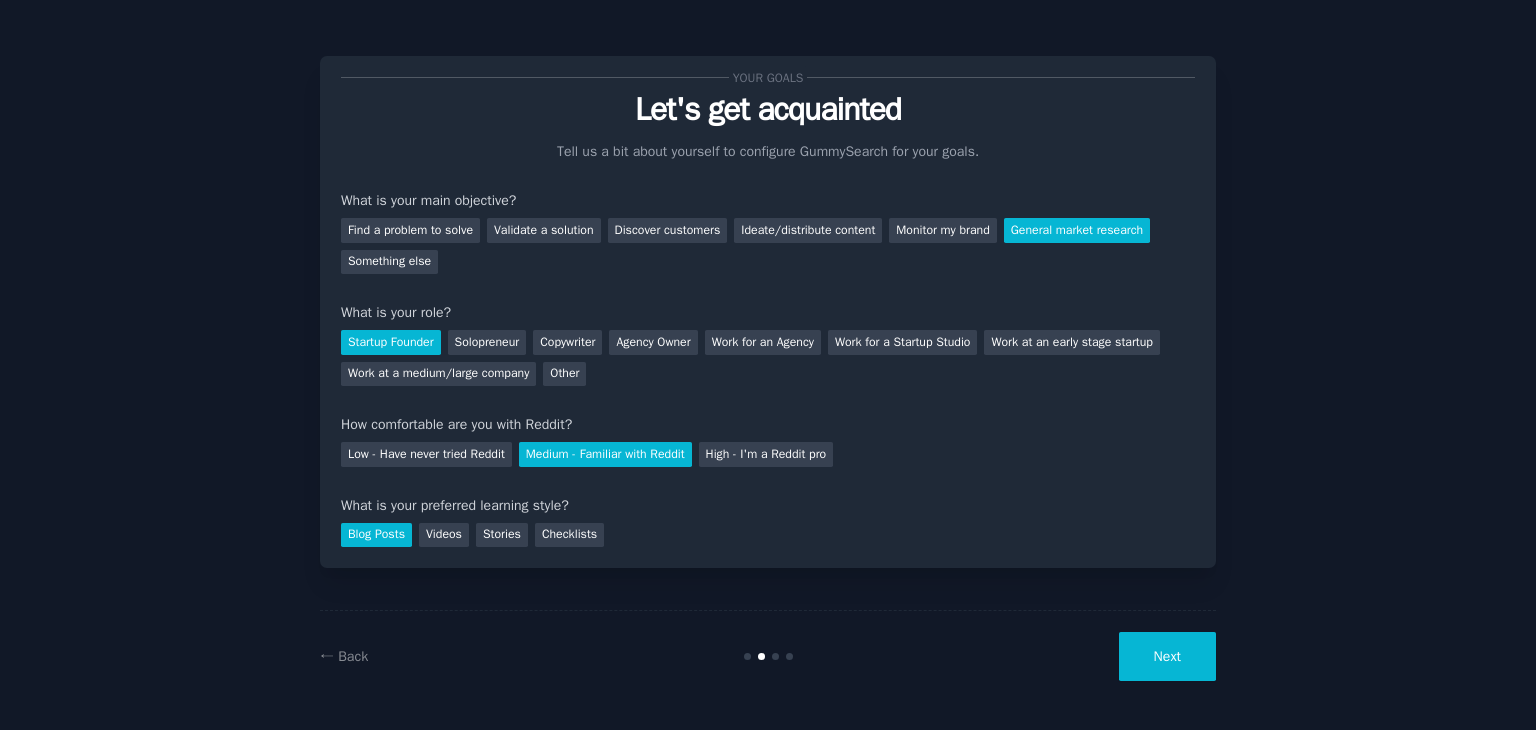 click on "Next" at bounding box center (1167, 656) 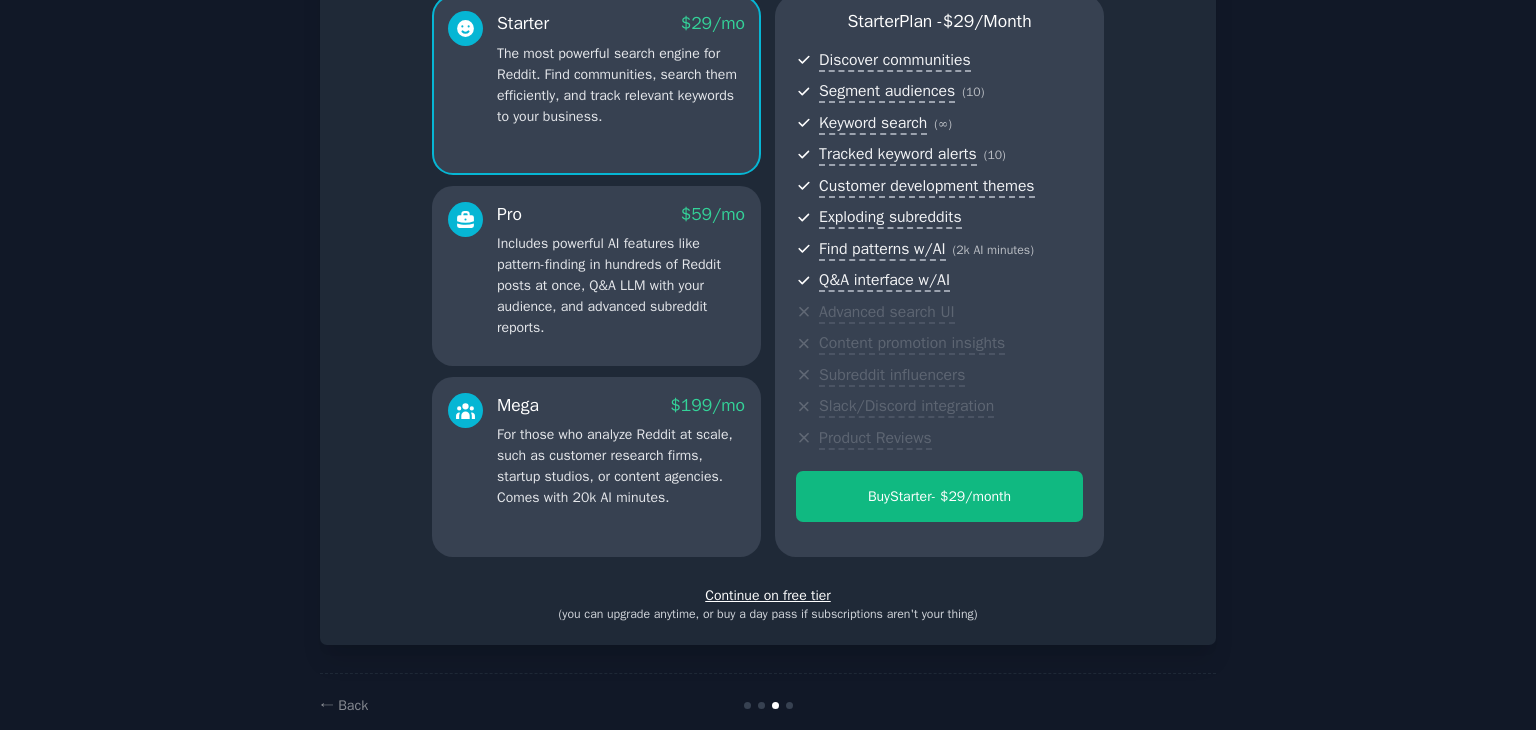 scroll, scrollTop: 218, scrollLeft: 0, axis: vertical 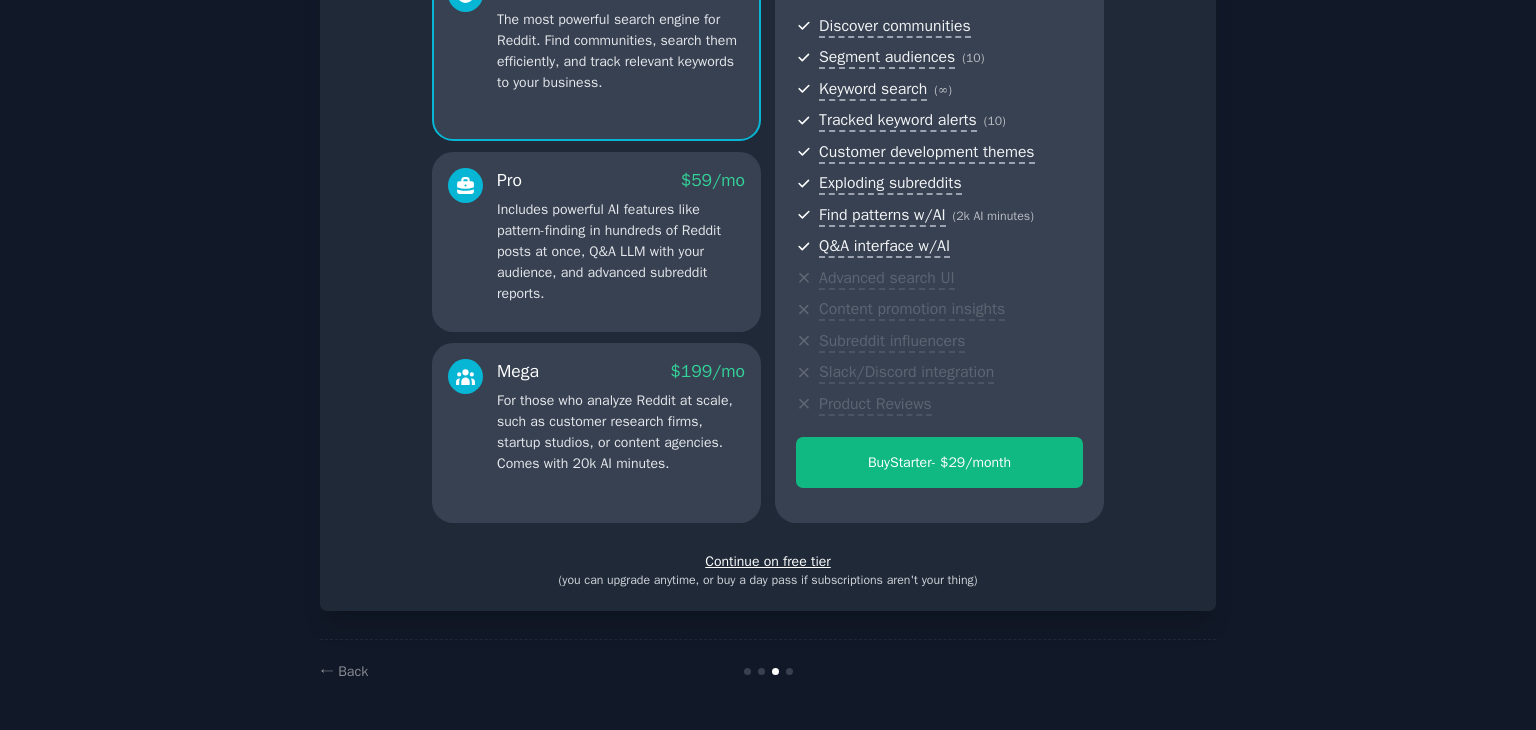 click on "Continue on free tier" at bounding box center [768, 561] 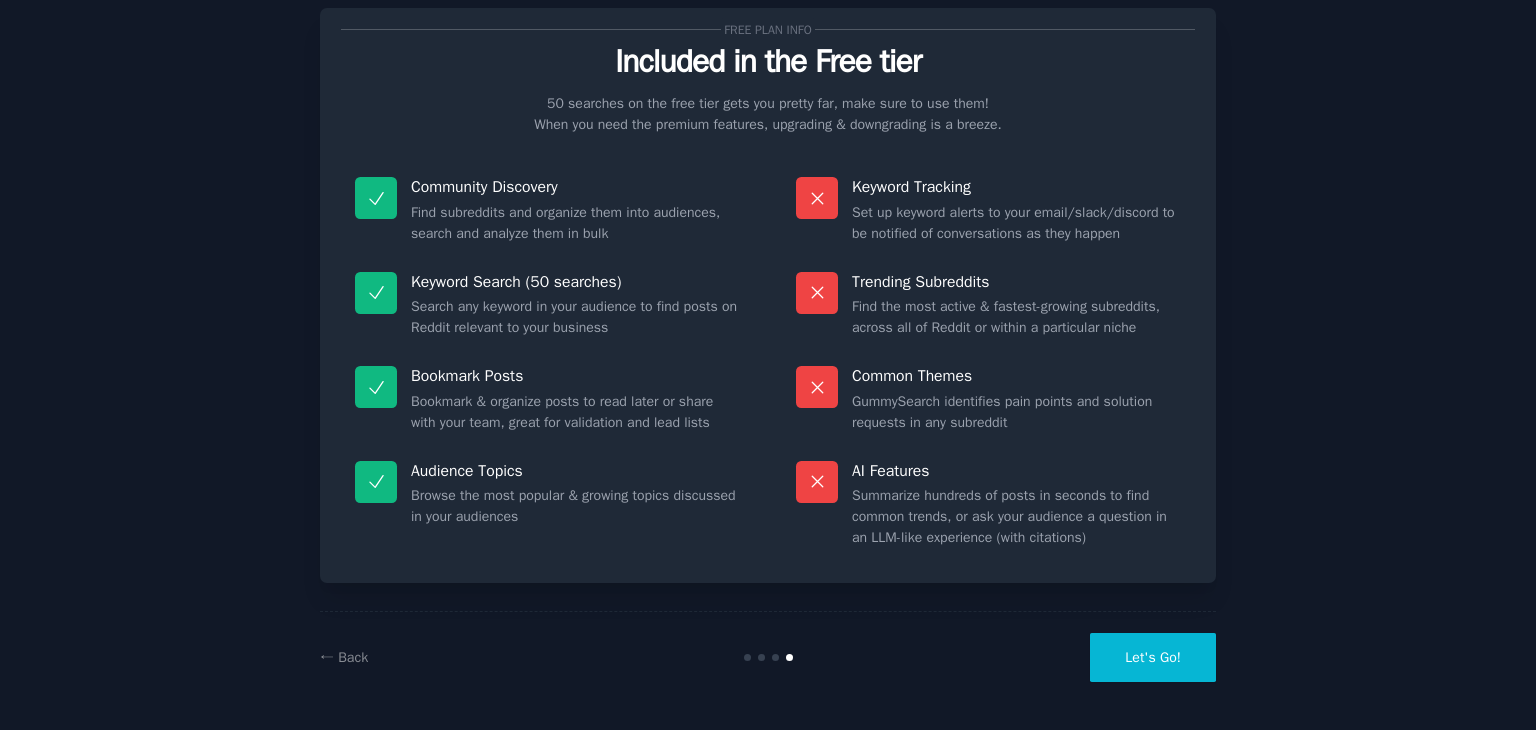 click on "Let's Go!" at bounding box center (1153, 657) 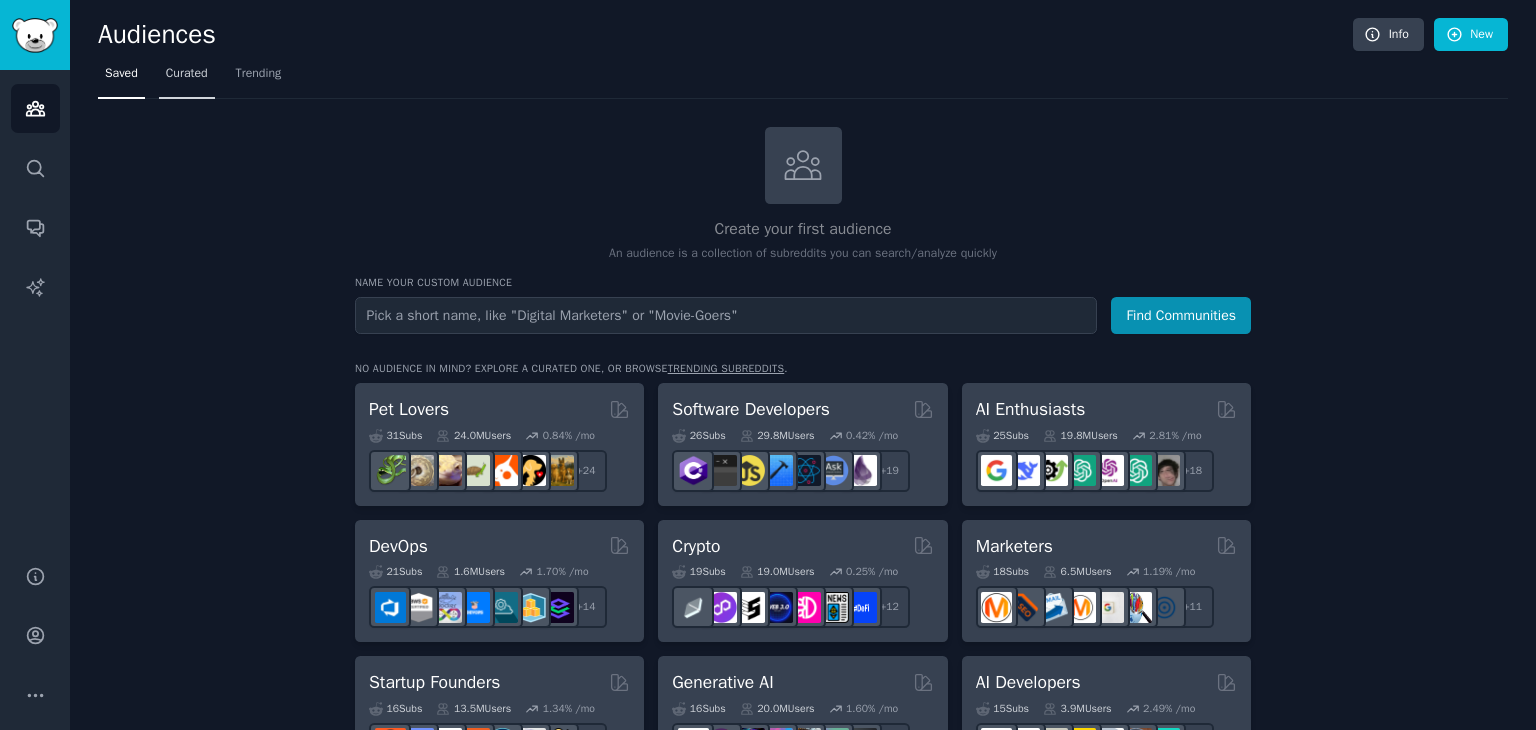 click on "Curated" at bounding box center (187, 74) 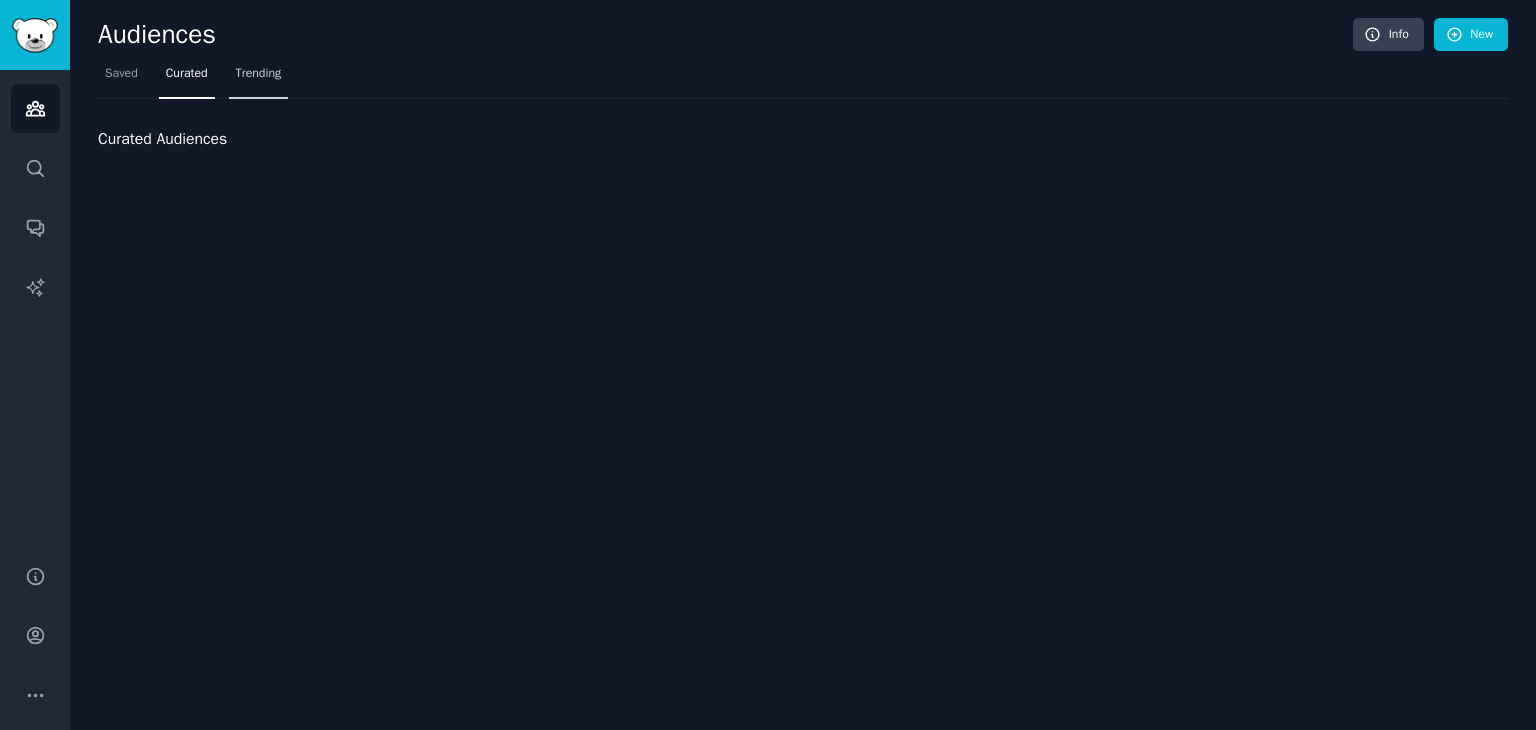 click on "Trending" at bounding box center [259, 74] 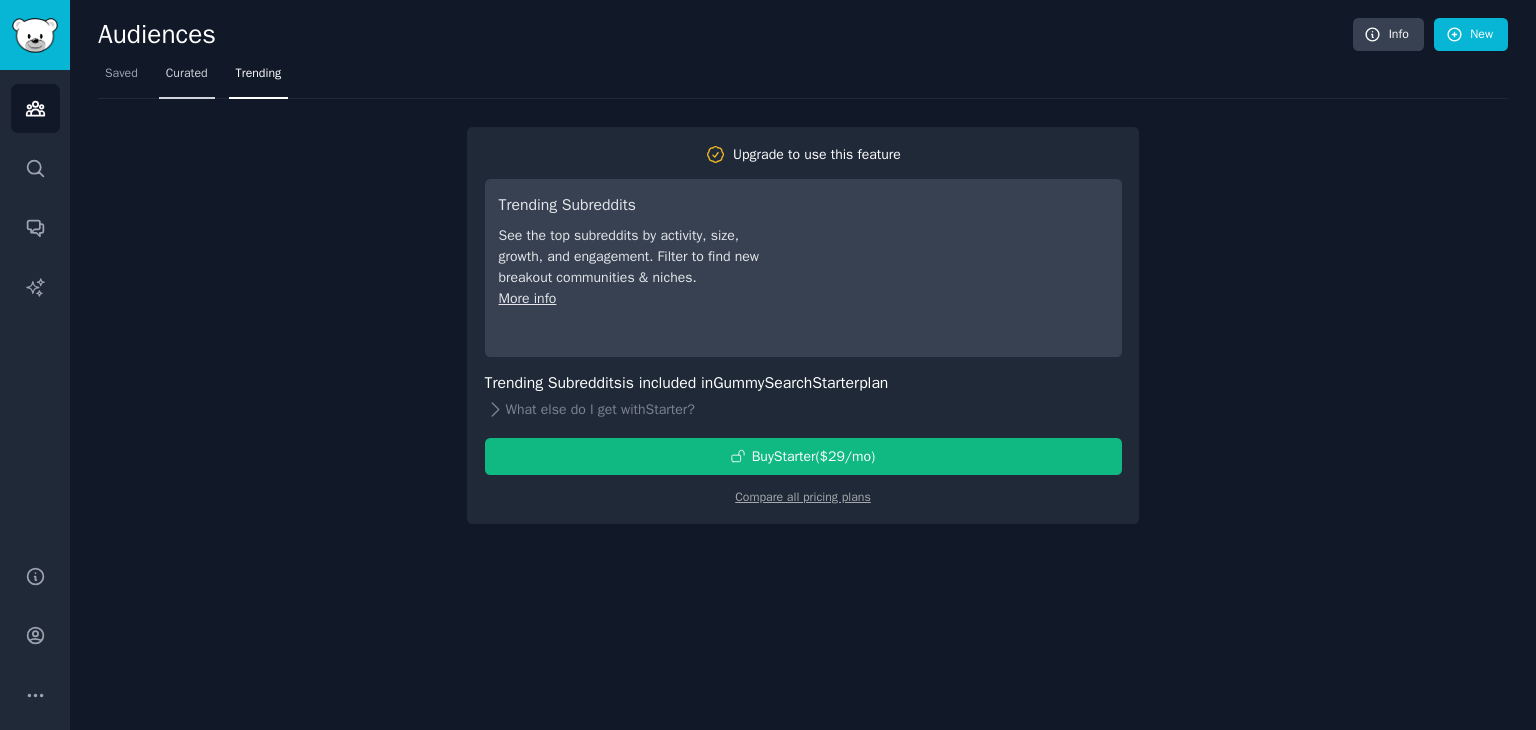 click on "Curated" at bounding box center [187, 78] 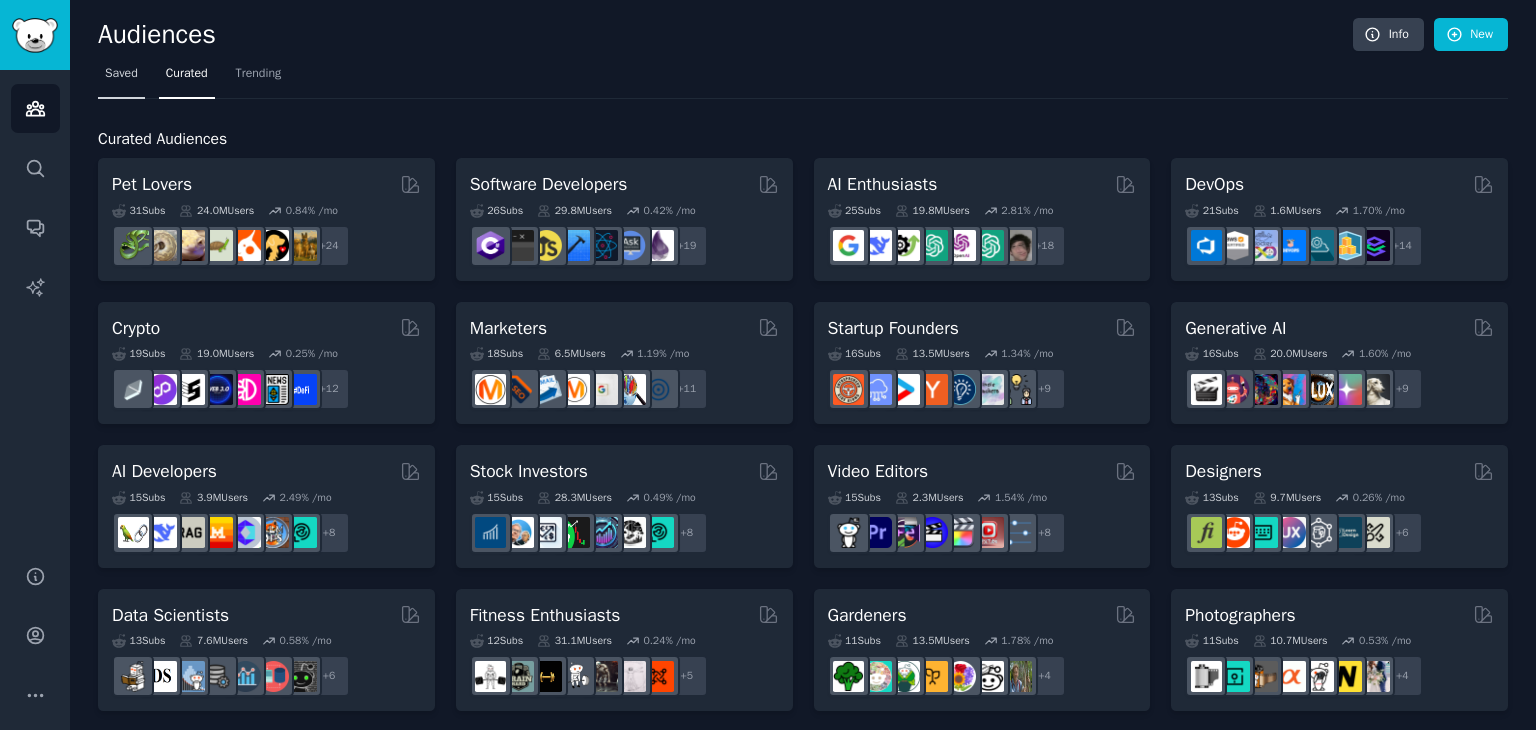 click on "Saved" at bounding box center (121, 74) 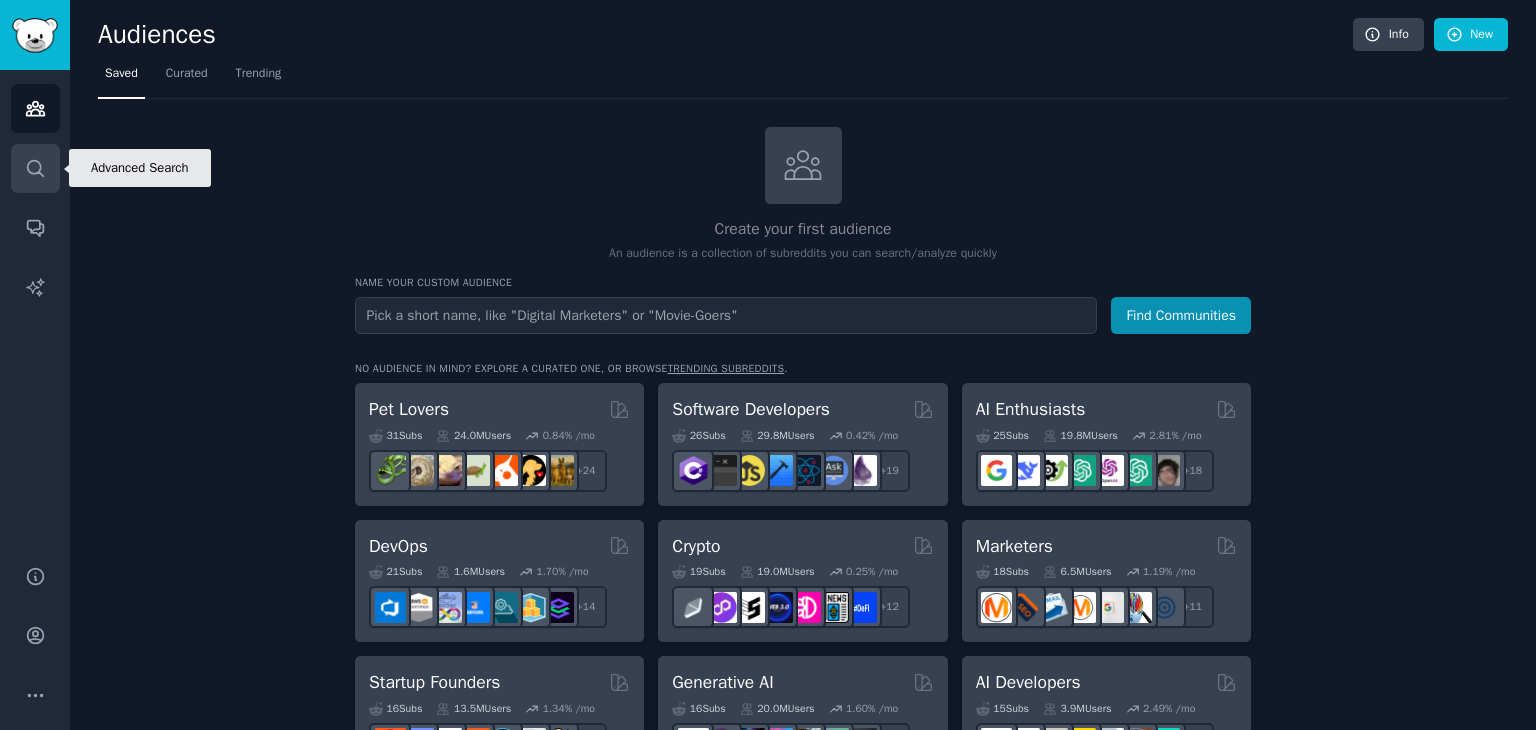 click on "Search" at bounding box center [35, 168] 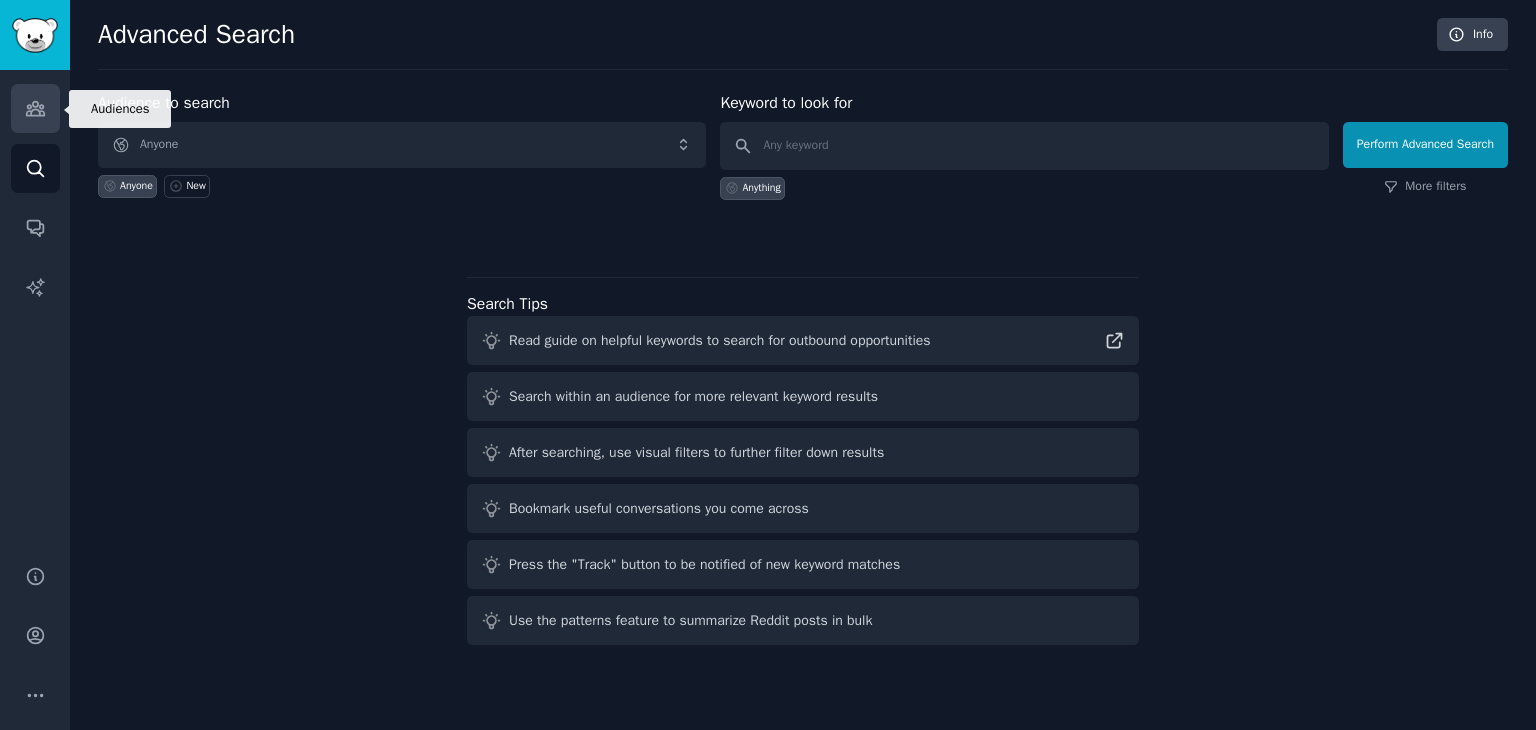 click on "Audiences" at bounding box center (35, 108) 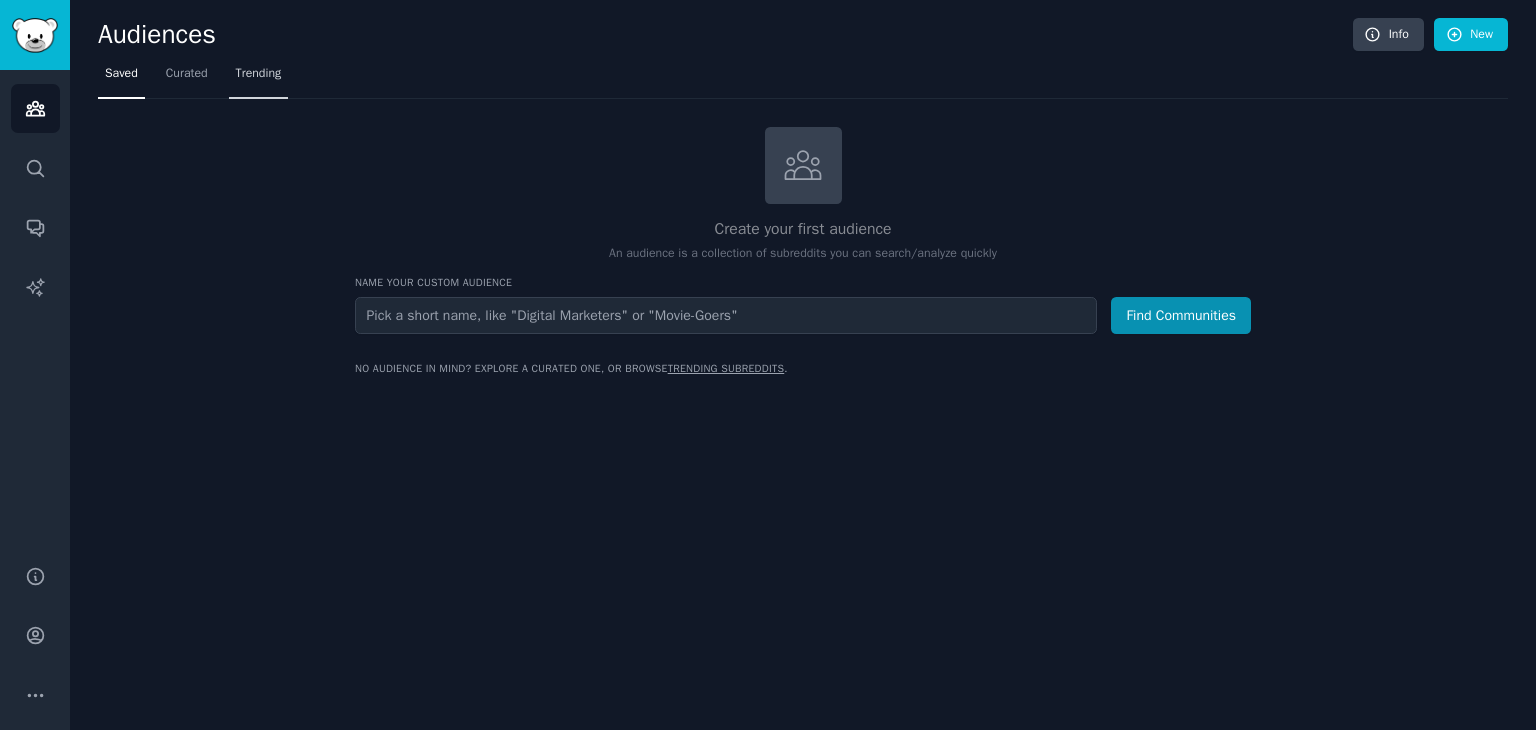 click on "Trending" at bounding box center [259, 78] 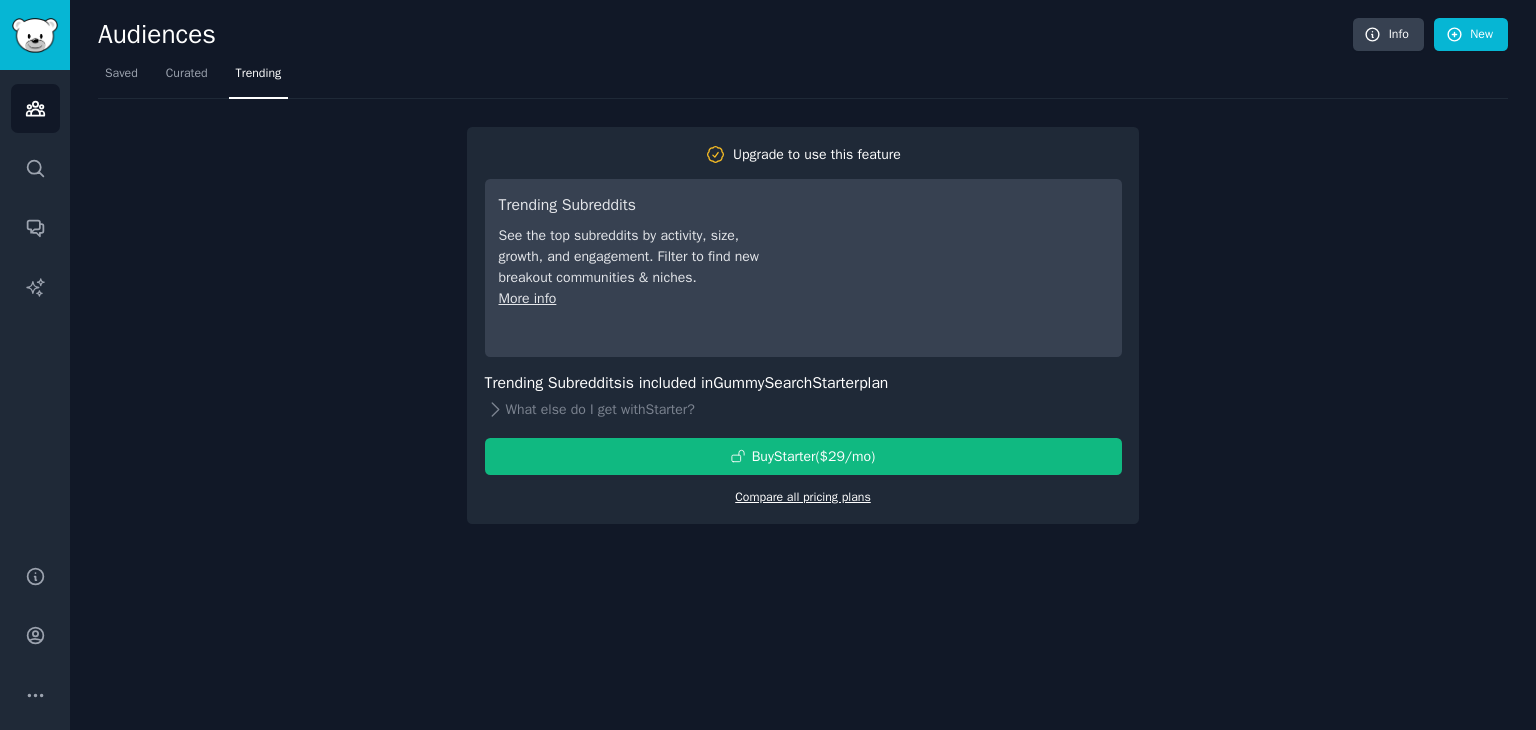click on "Compare all pricing plans" at bounding box center (803, 497) 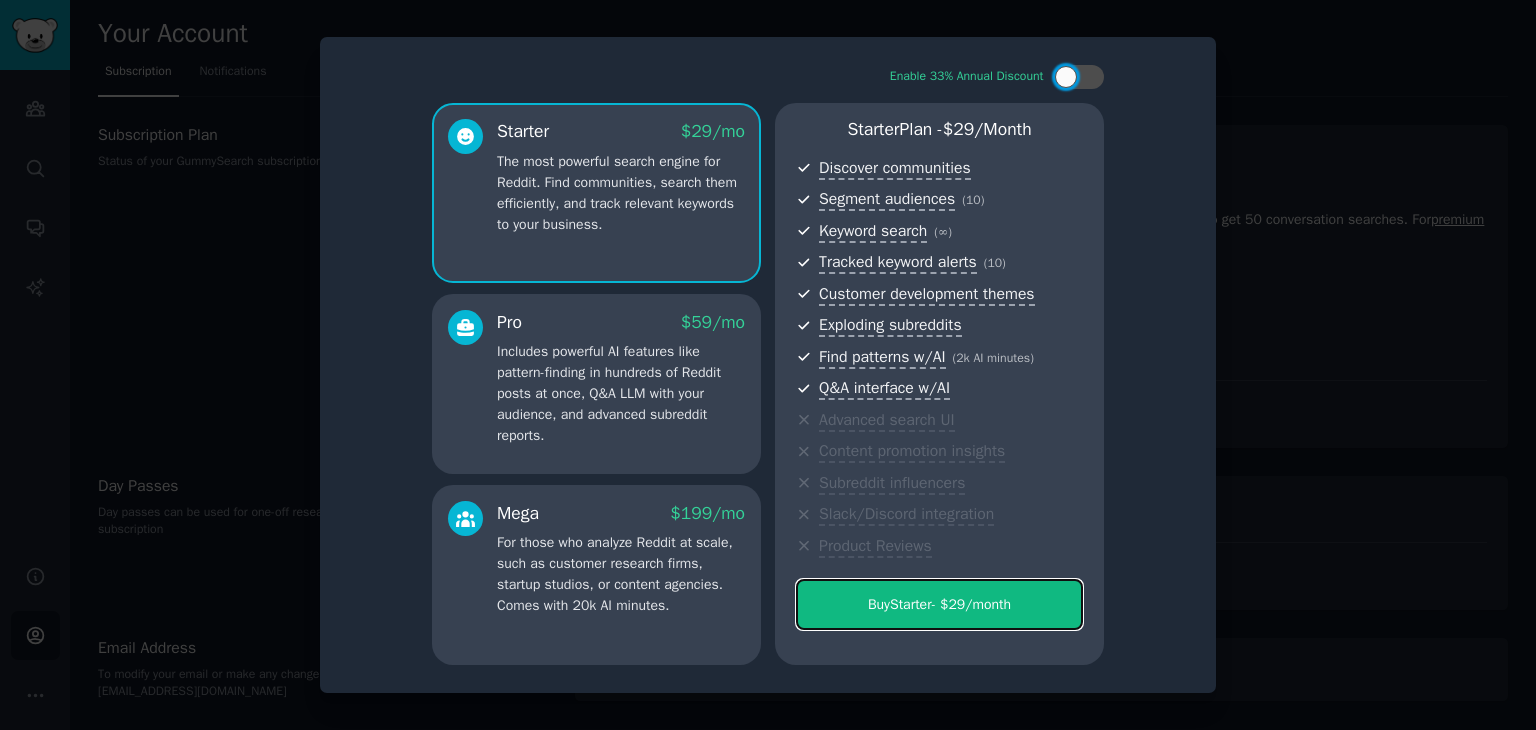 click on "Buy  Starter  - $ 29 /month" at bounding box center (939, 604) 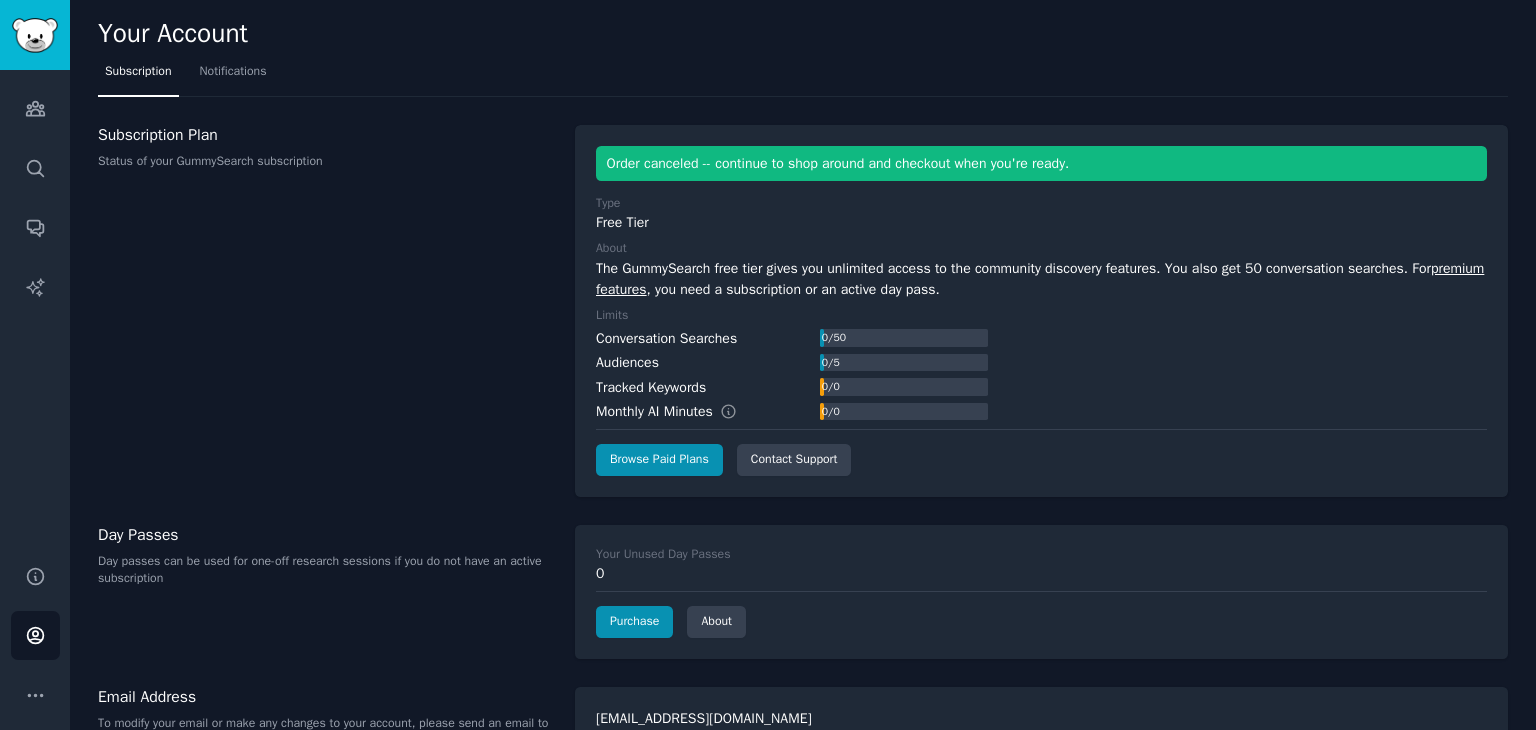 scroll, scrollTop: 0, scrollLeft: 0, axis: both 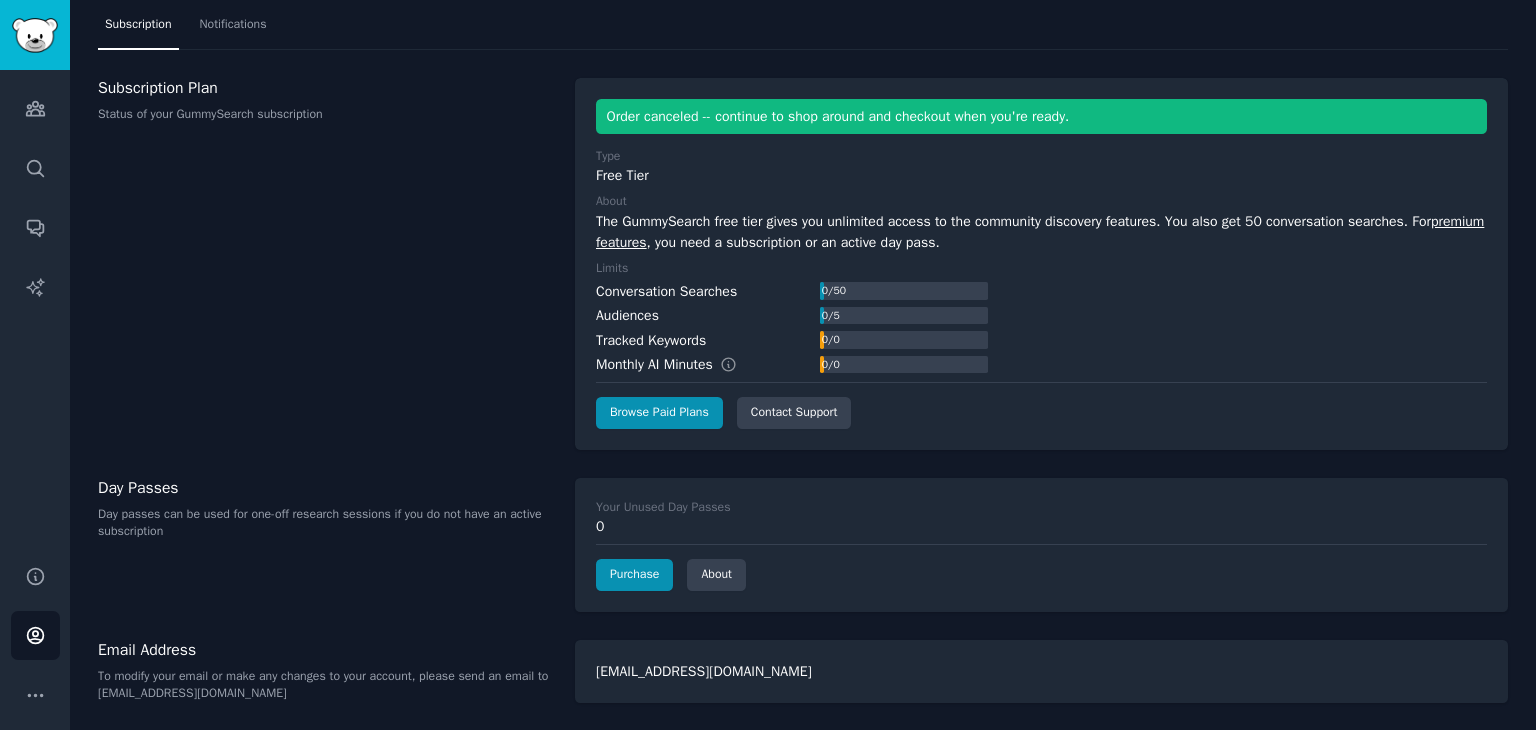 click on "Day passes can be used for one-off research sessions if you do not have an active subscription" at bounding box center [326, 523] 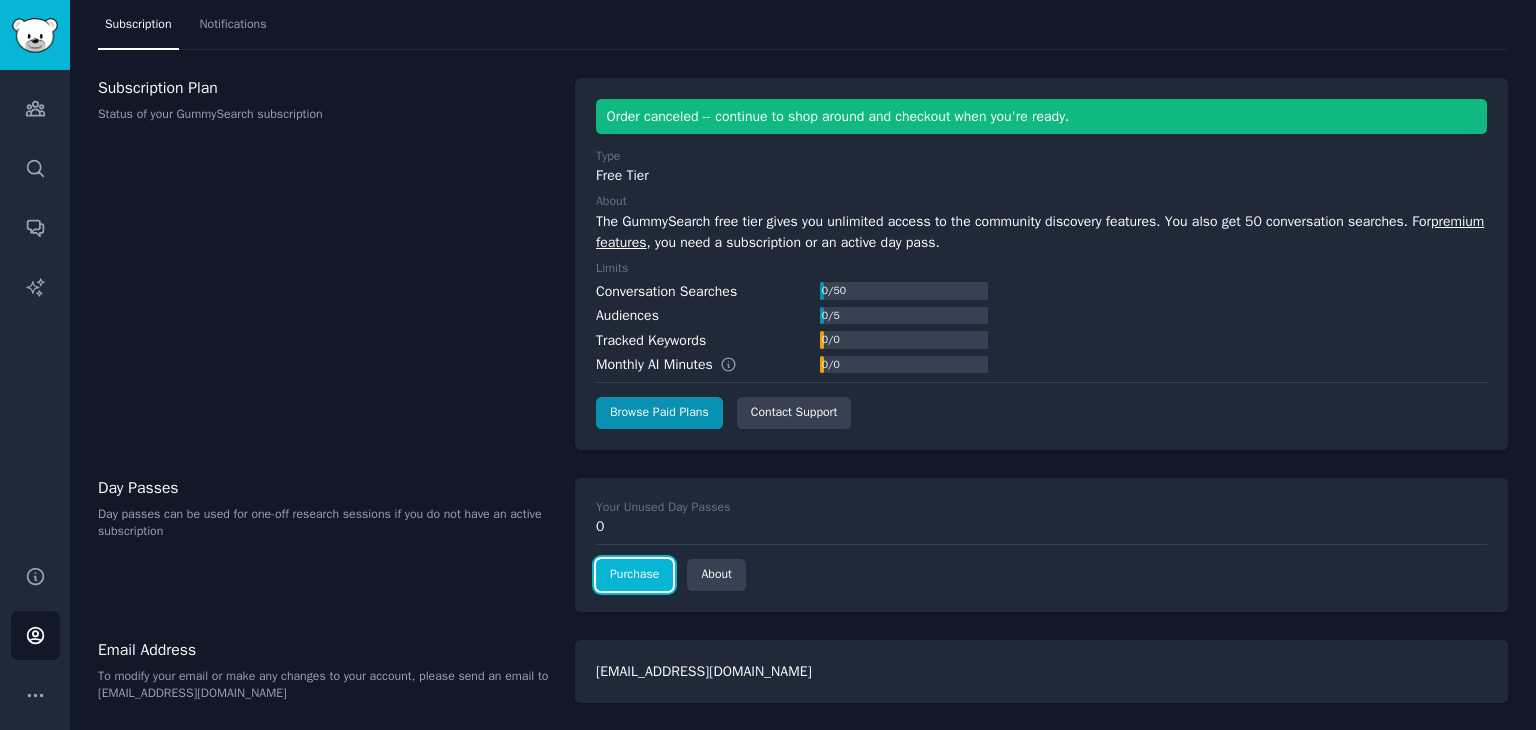 click on "Purchase" 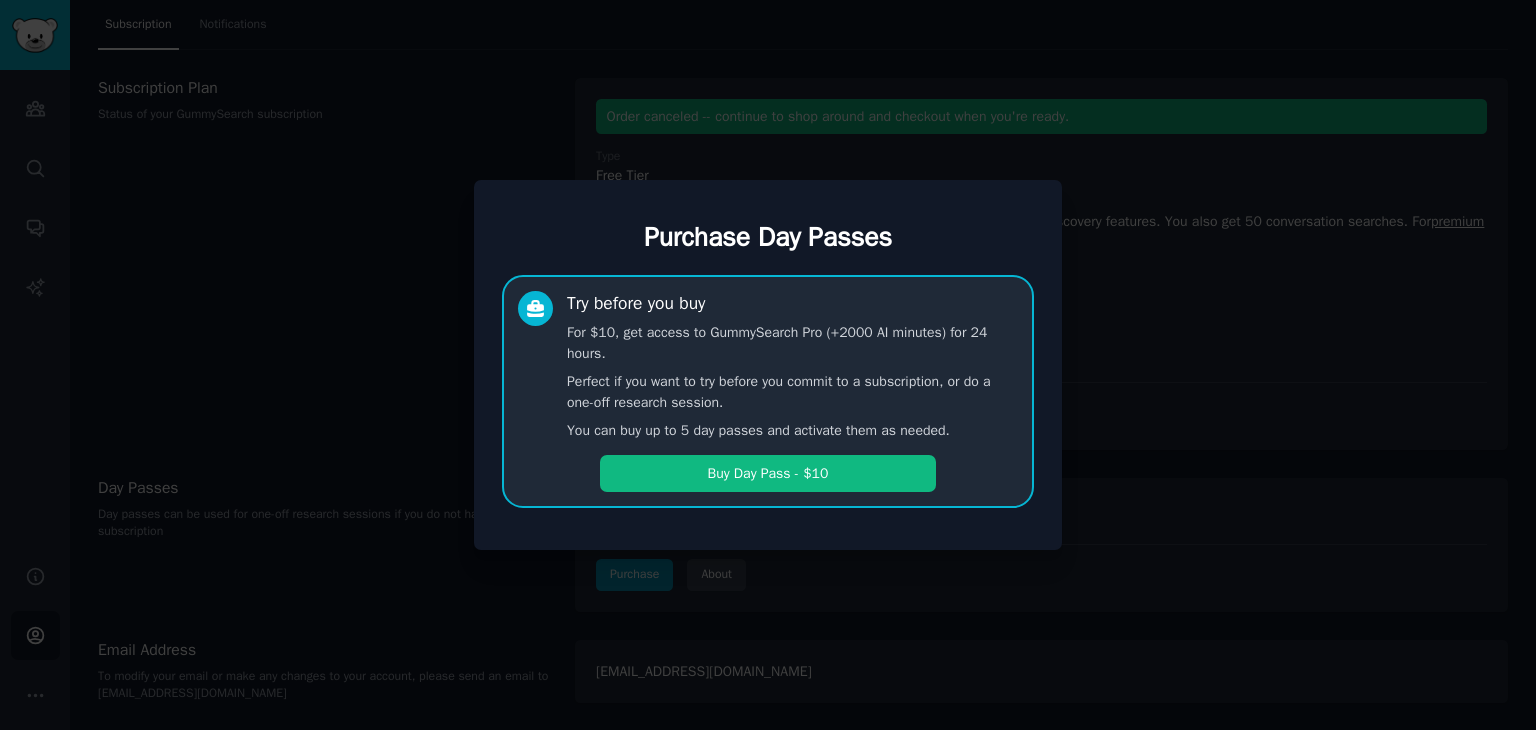 click on "Purchase Day Passes Try before you buy For $10, get access to GummySearch Pro (+2000 AI minutes) for 24 hours. Perfect if you want to try before you commit to a subscription, or do a one-off research session. You can buy up to 5 day passes and activate them as needed. Buy Day Pass - $10" at bounding box center (768, 365) 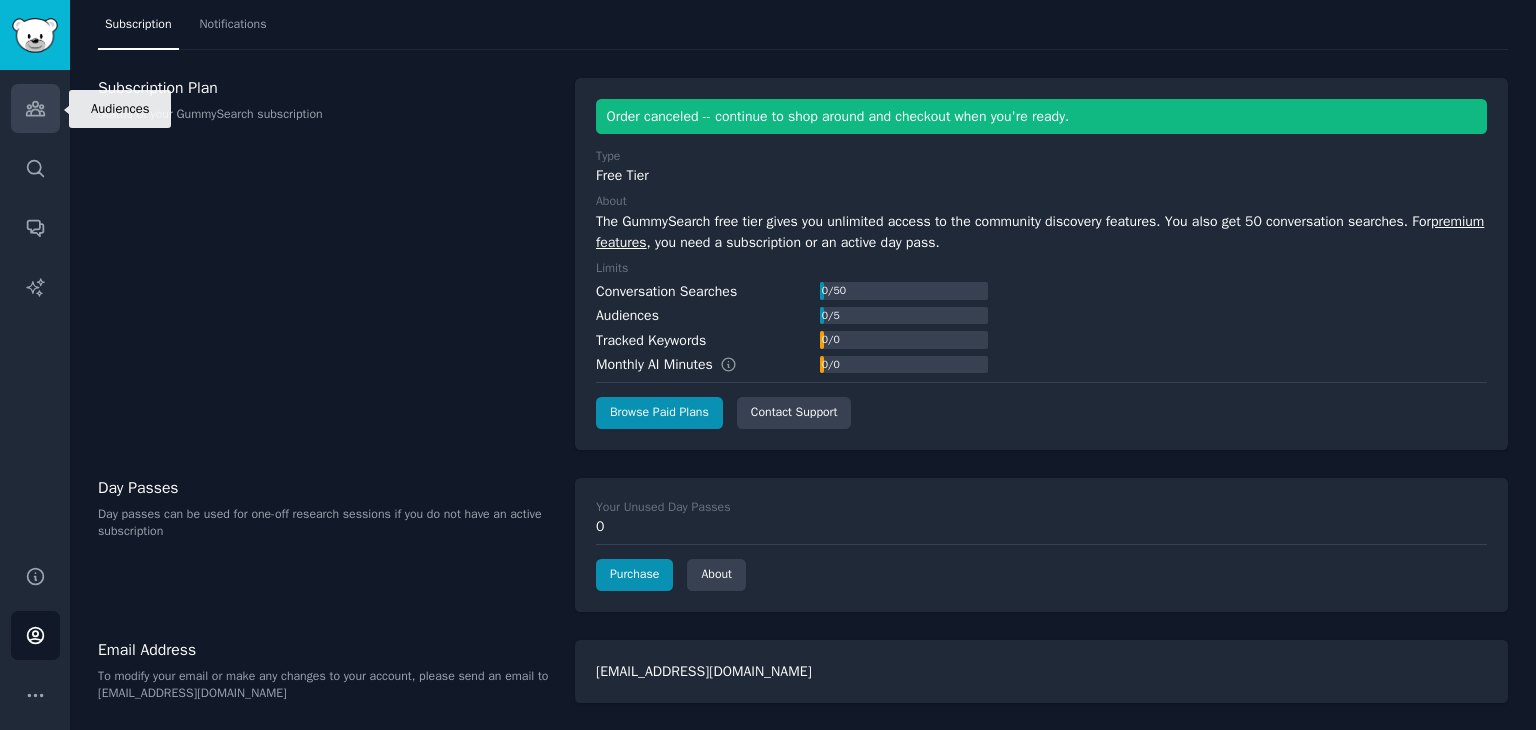 click on "Audiences" at bounding box center (35, 108) 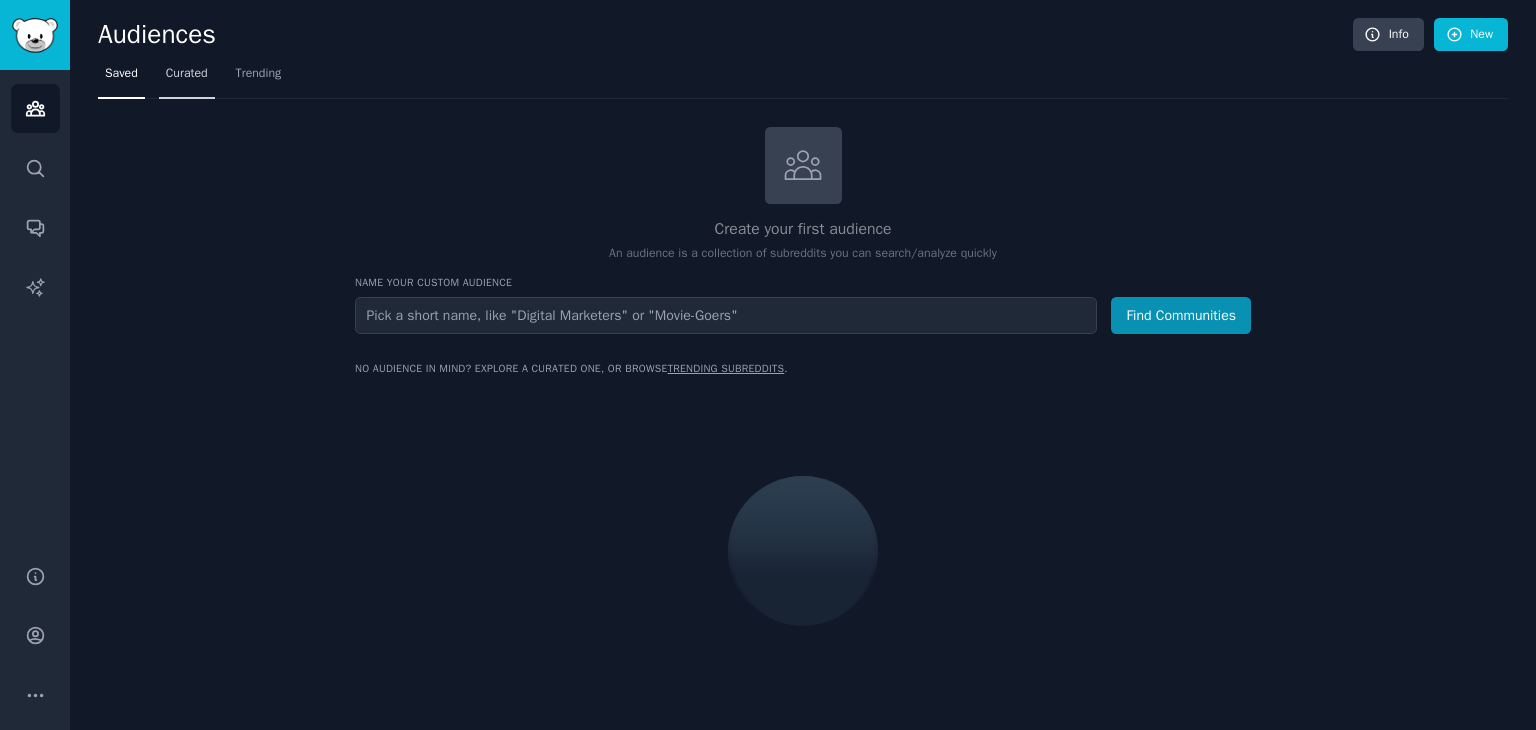 click on "Curated" at bounding box center (187, 78) 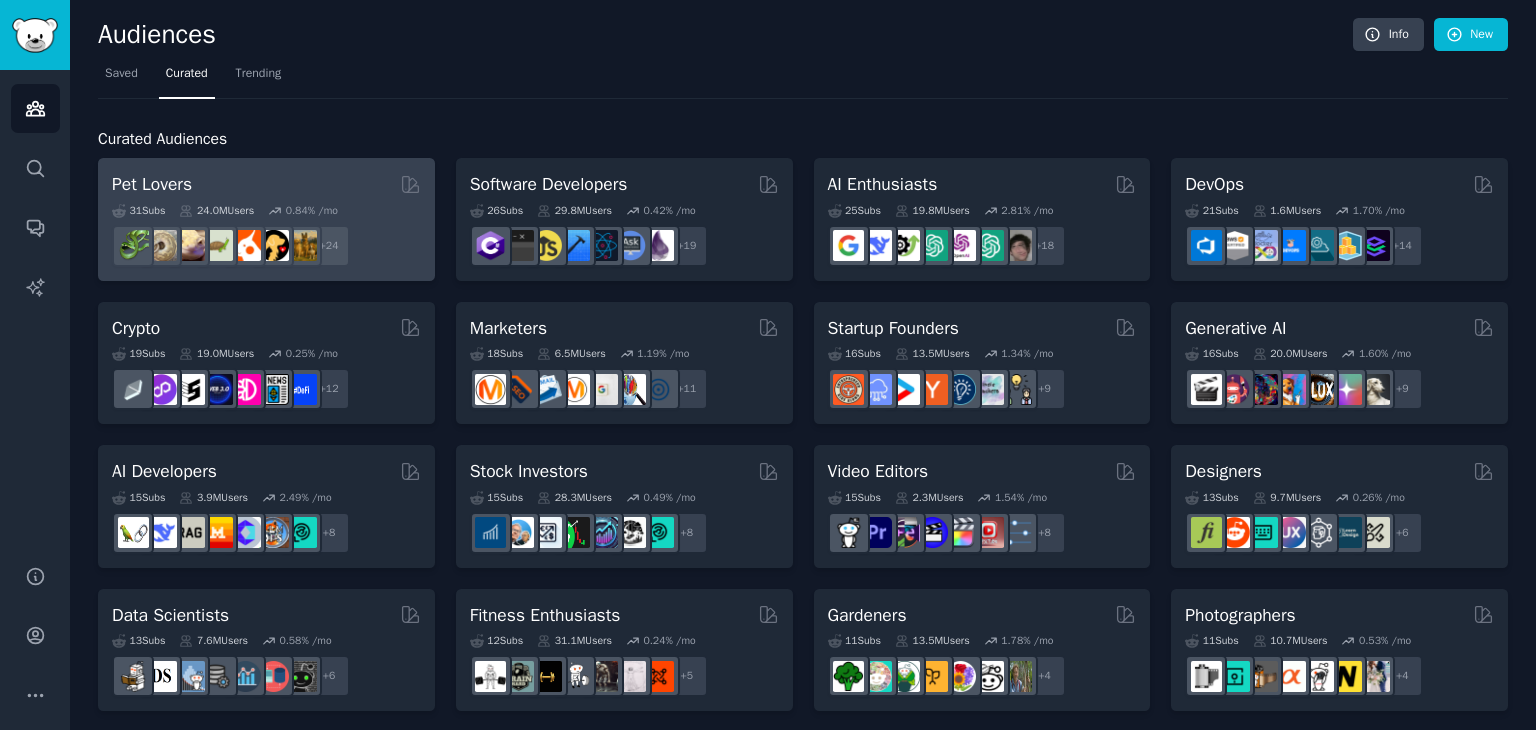 click on "31  Sub s 24.0M  Users 0.84 % /mo" at bounding box center (266, 211) 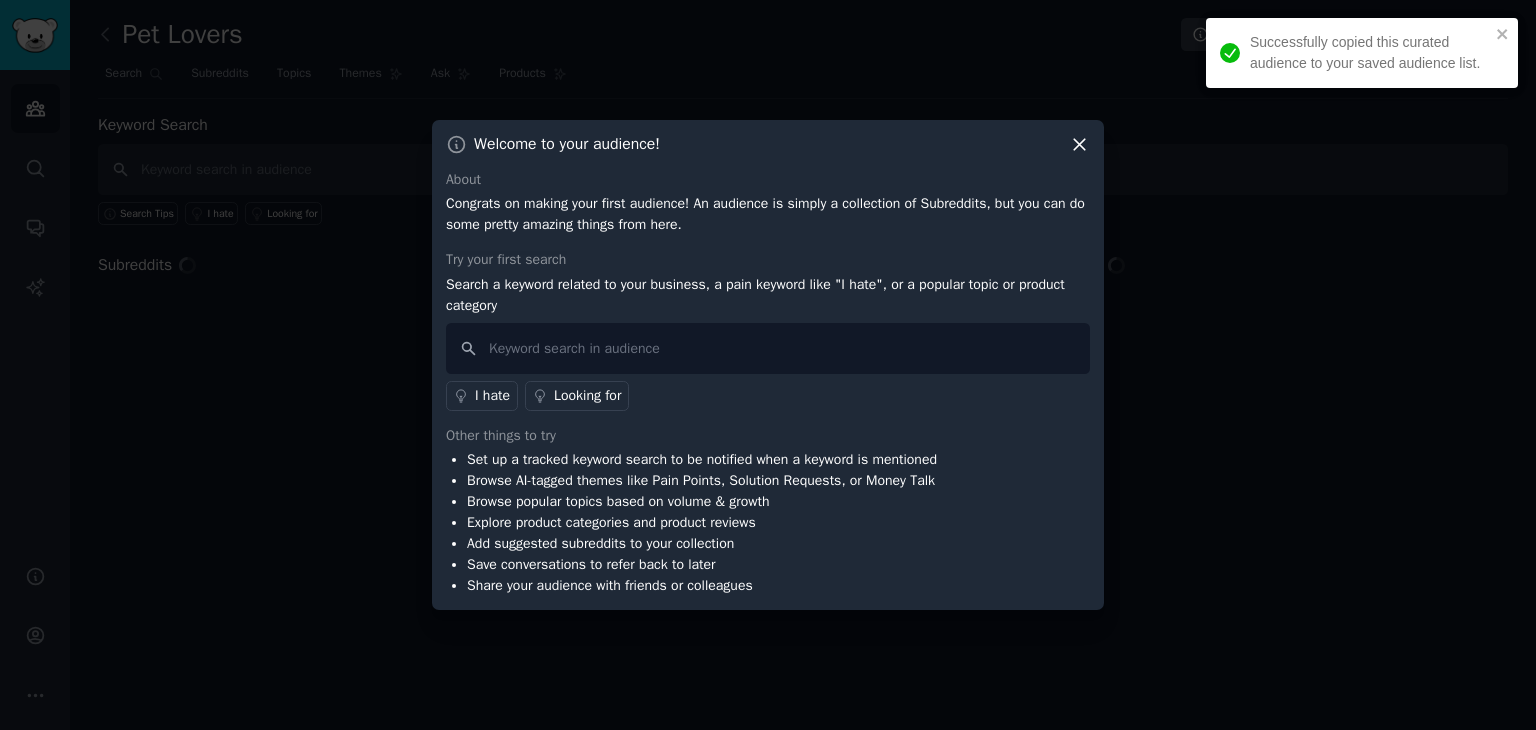 click on "Successfully copied this curated audience to your saved audience list." at bounding box center (1362, 53) 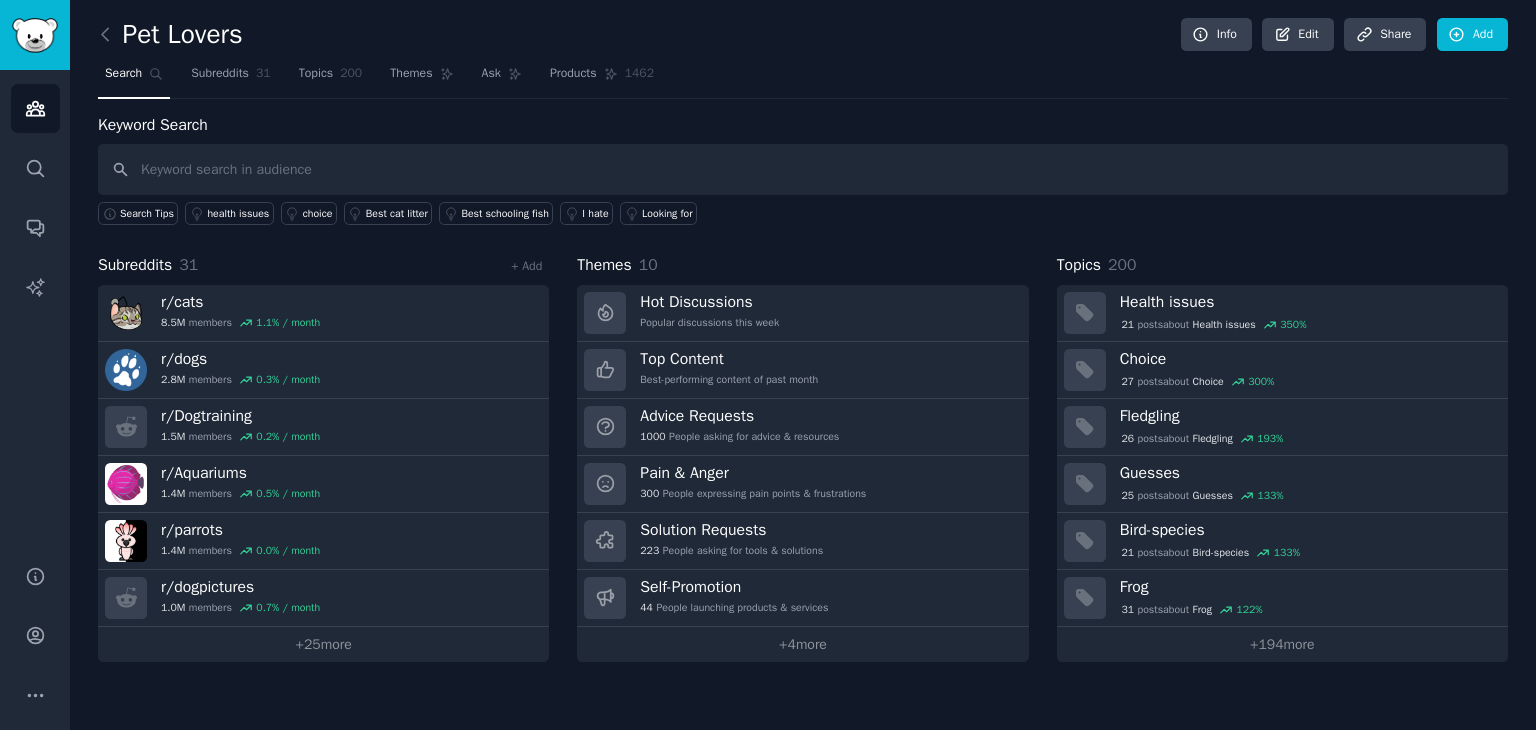 drag, startPoint x: 341, startPoint y: 115, endPoint x: 350, endPoint y: 121, distance: 10.816654 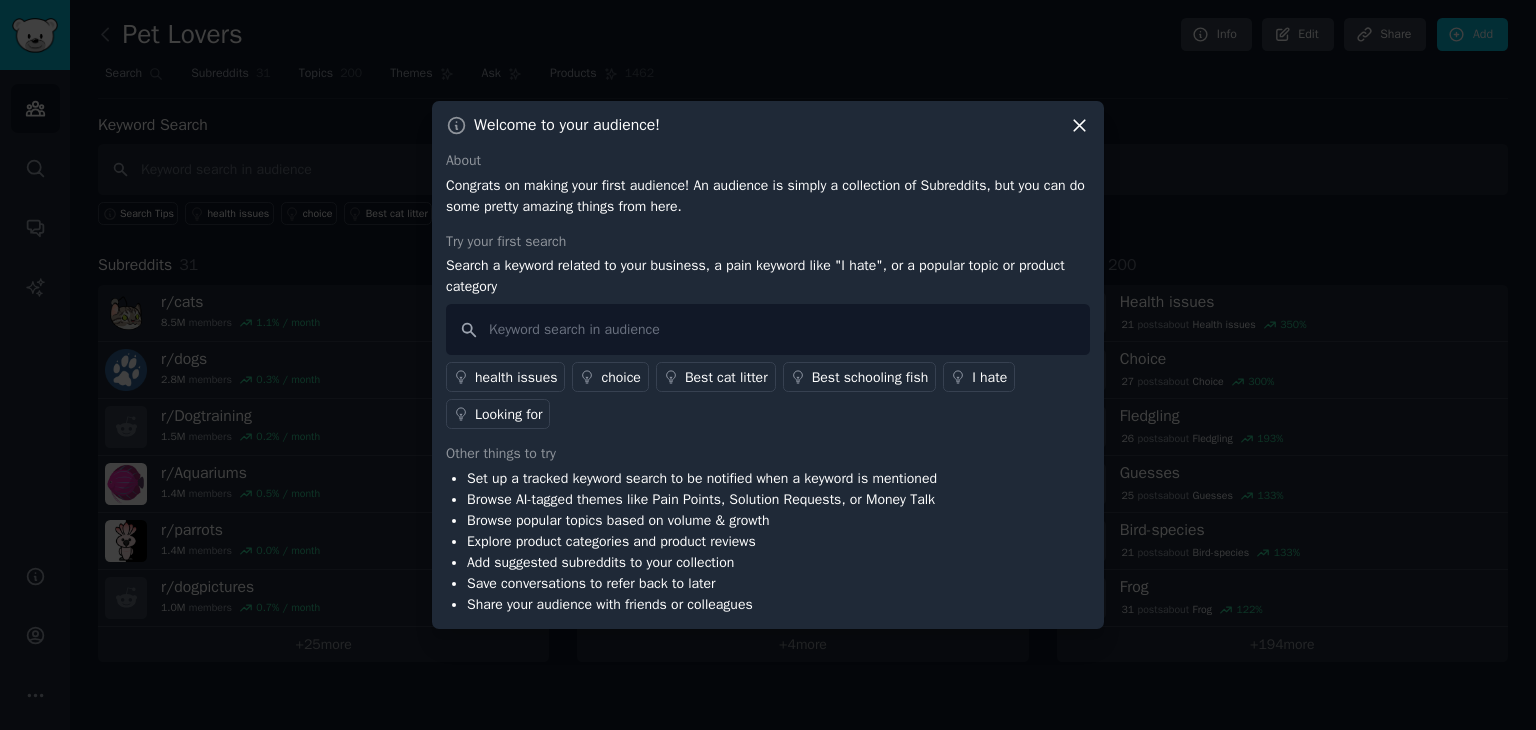 click 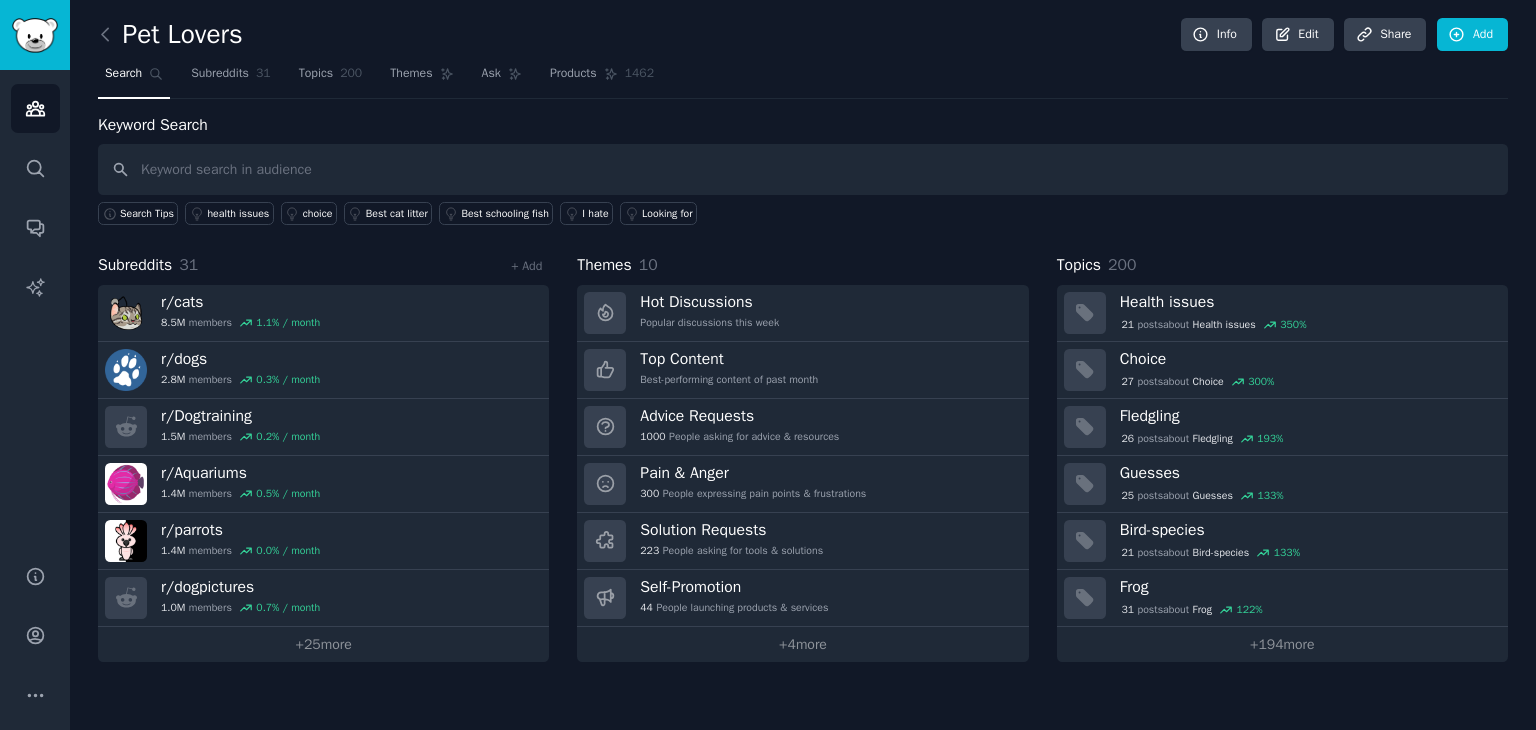 click on "Pet Lovers Info Edit Share Add Search Subreddits 31 Topics 200 Themes Ask Products 1462 Keyword Search Search Tips health issues choice Best cat litter Best schooling fish I hate Looking for Subreddits 31 + Add r/ cats 8.5M  members 1.1 % / month r/ dogs 2.8M  members 0.3 % / month r/ Dogtraining 1.5M  members 0.2 % / month r/ Aquariums 1.4M  members 0.5 % / month r/ parrots 1.4M  members 0.0 % / month r/ dogpictures 1.0M  members 0.7 % / month +  25  more Themes 10 Hot Discussions Popular discussions this week Top Content Best-performing content of past month Advice Requests 1000 People asking for advice & resources Pain & Anger 300 People expressing pain points & frustrations Solution Requests 223 People asking for tools & solutions Self-Promotion 44 People launching products & services +  4  more Topics 200 Health issues 21  post s  about  Health issues 350 % Choice 27  post s  about  Choice 300 % Fledgling 26  post s  about  Fledgling 193 % Guesses 25  post s  about  Guesses 133 % Bird-species 21  post s" 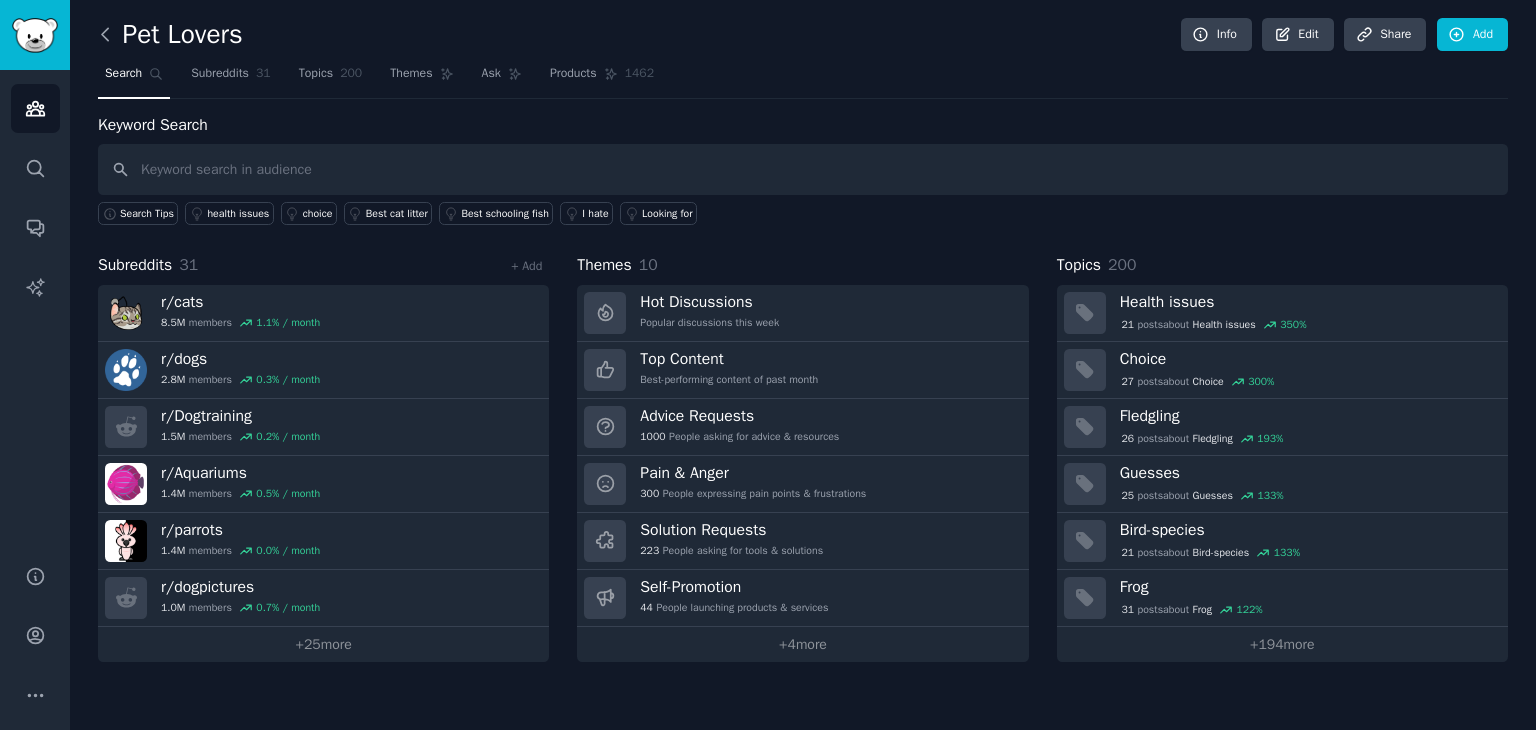click 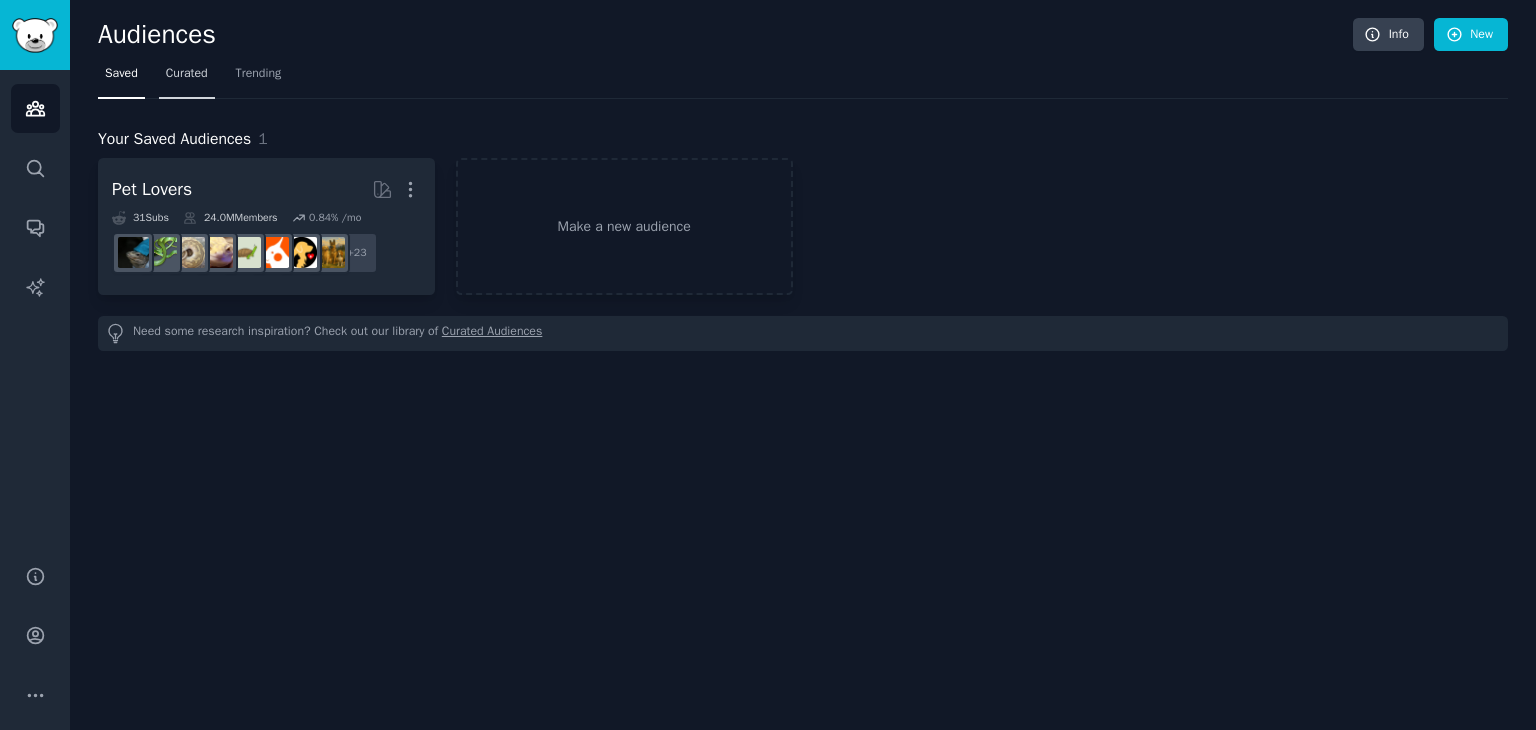 click on "Curated" at bounding box center [187, 74] 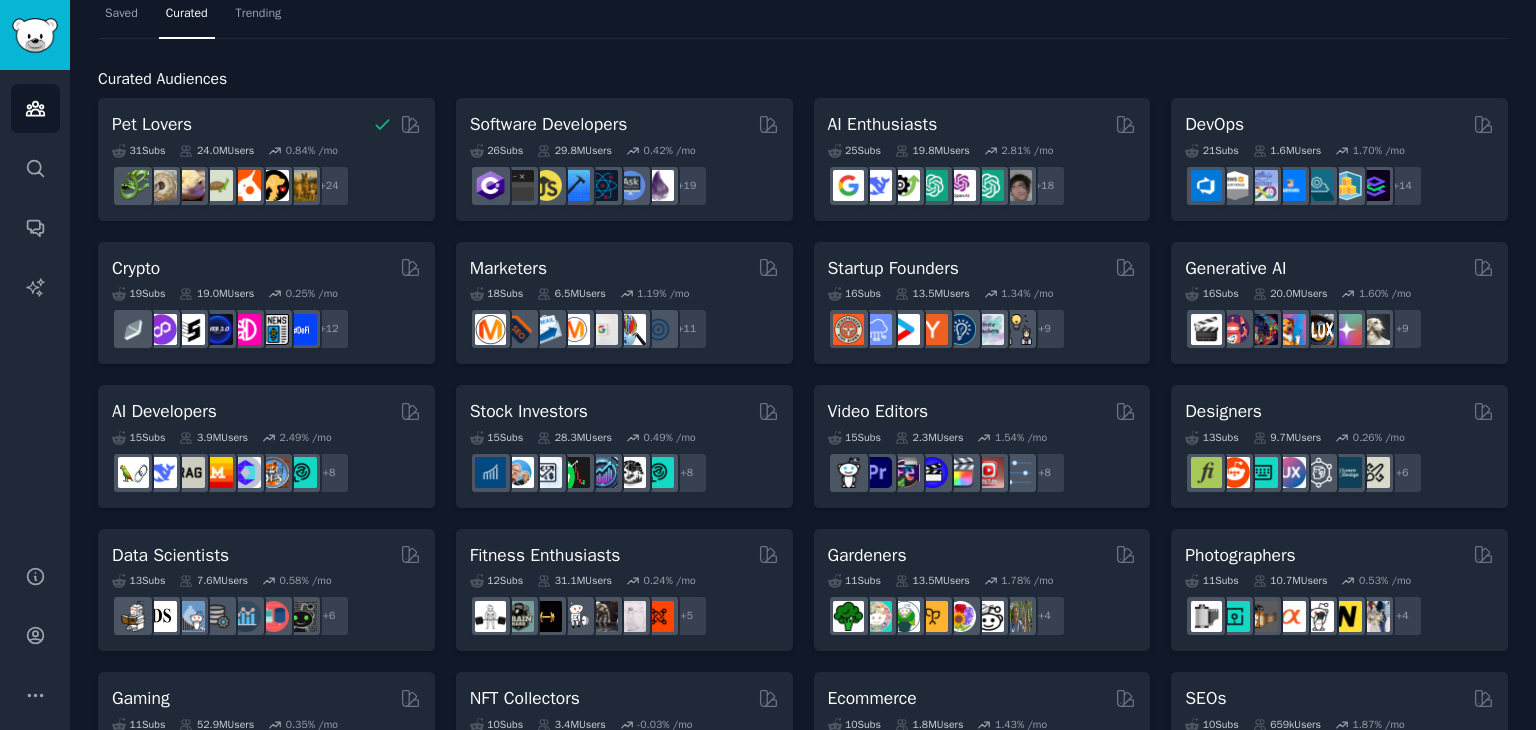 scroll, scrollTop: 100, scrollLeft: 0, axis: vertical 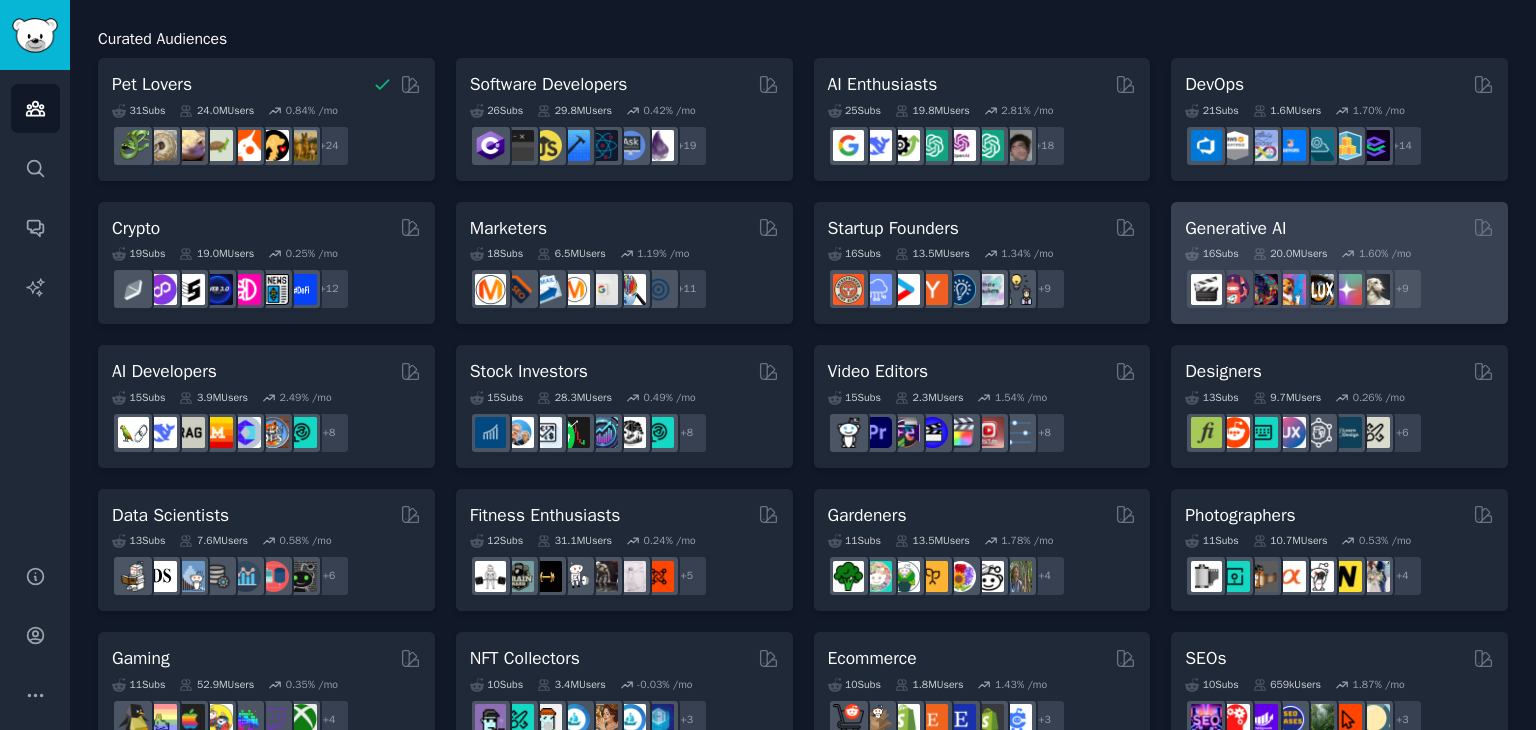 click on "Generative AI" at bounding box center (1235, 228) 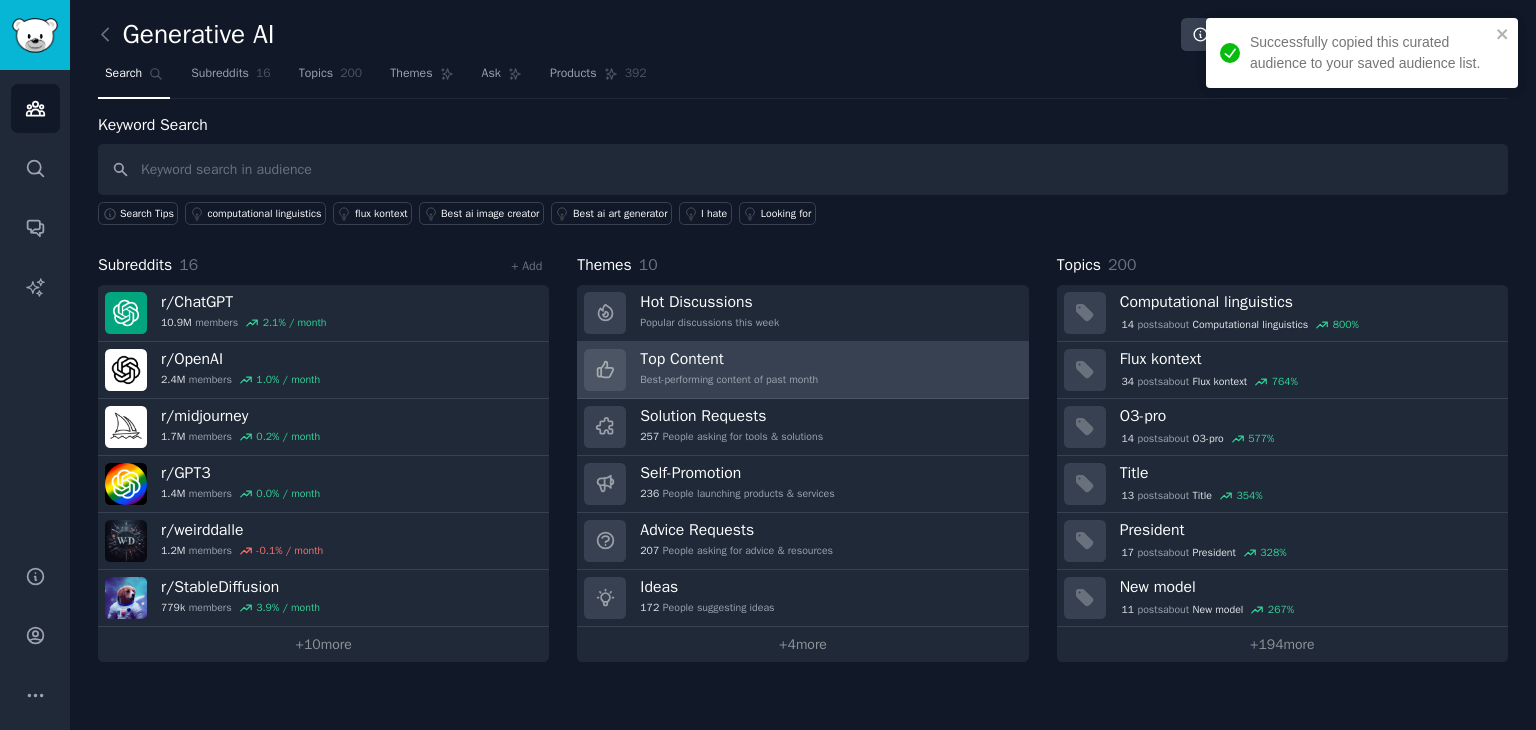 click on "Top Content Best-performing content of past month" at bounding box center (802, 370) 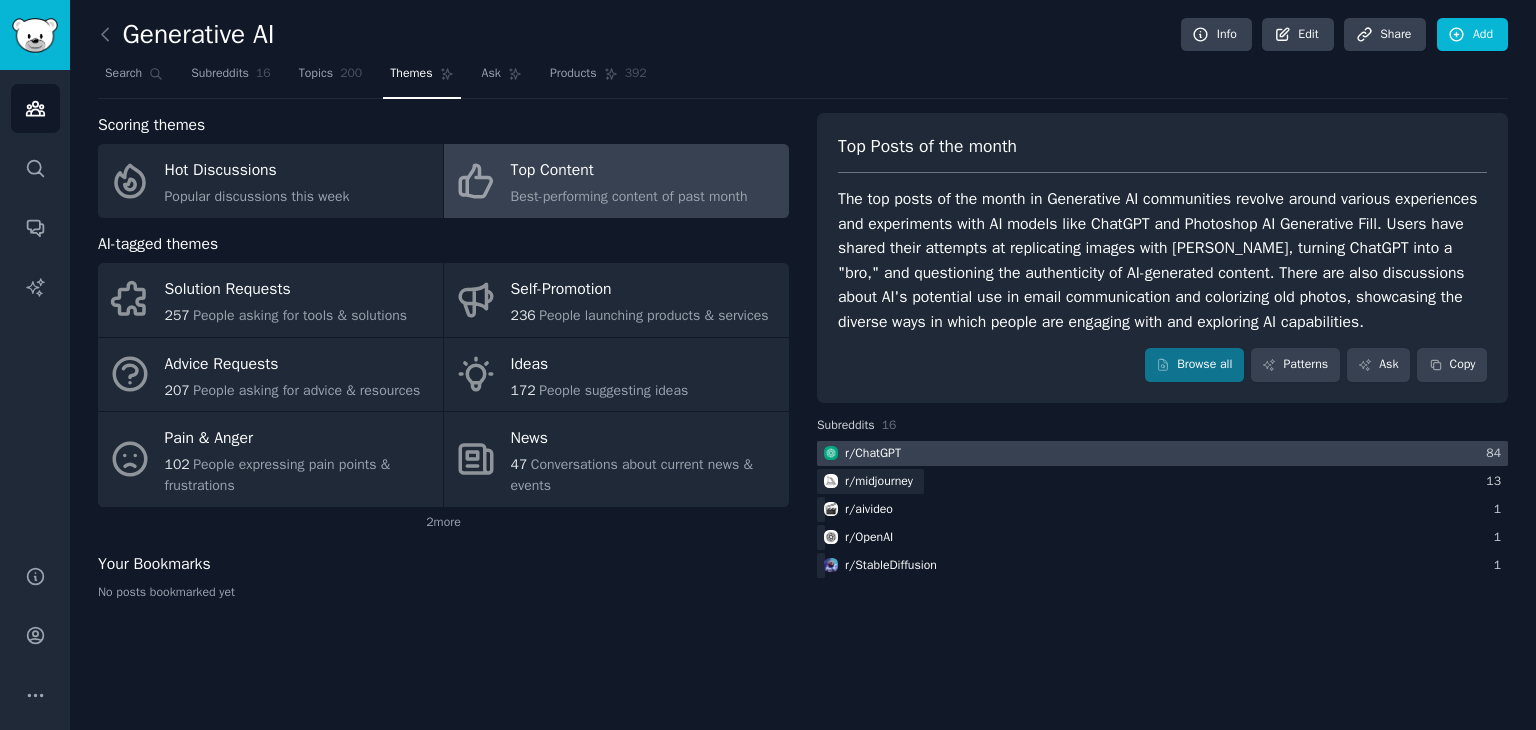 click at bounding box center (1162, 453) 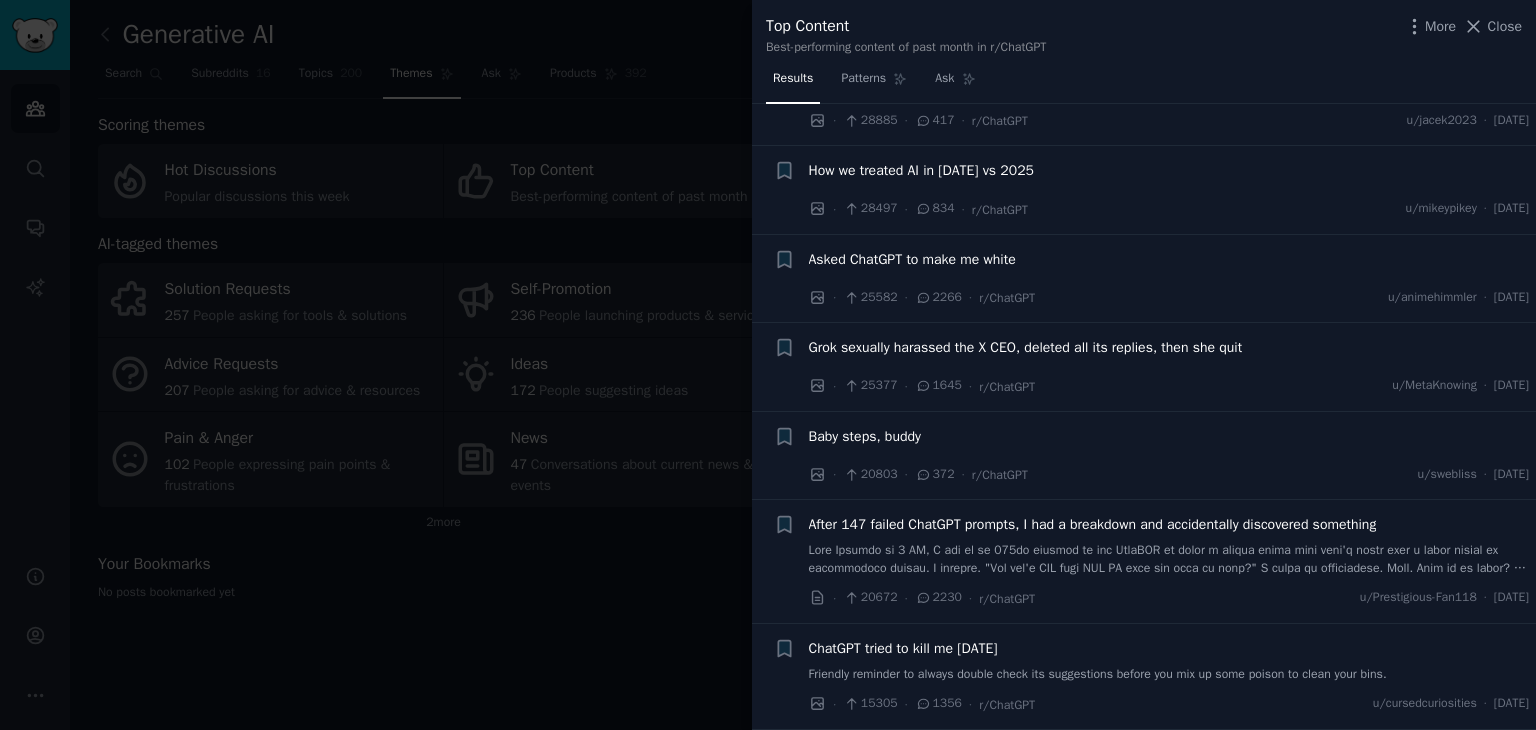 scroll, scrollTop: 200, scrollLeft: 0, axis: vertical 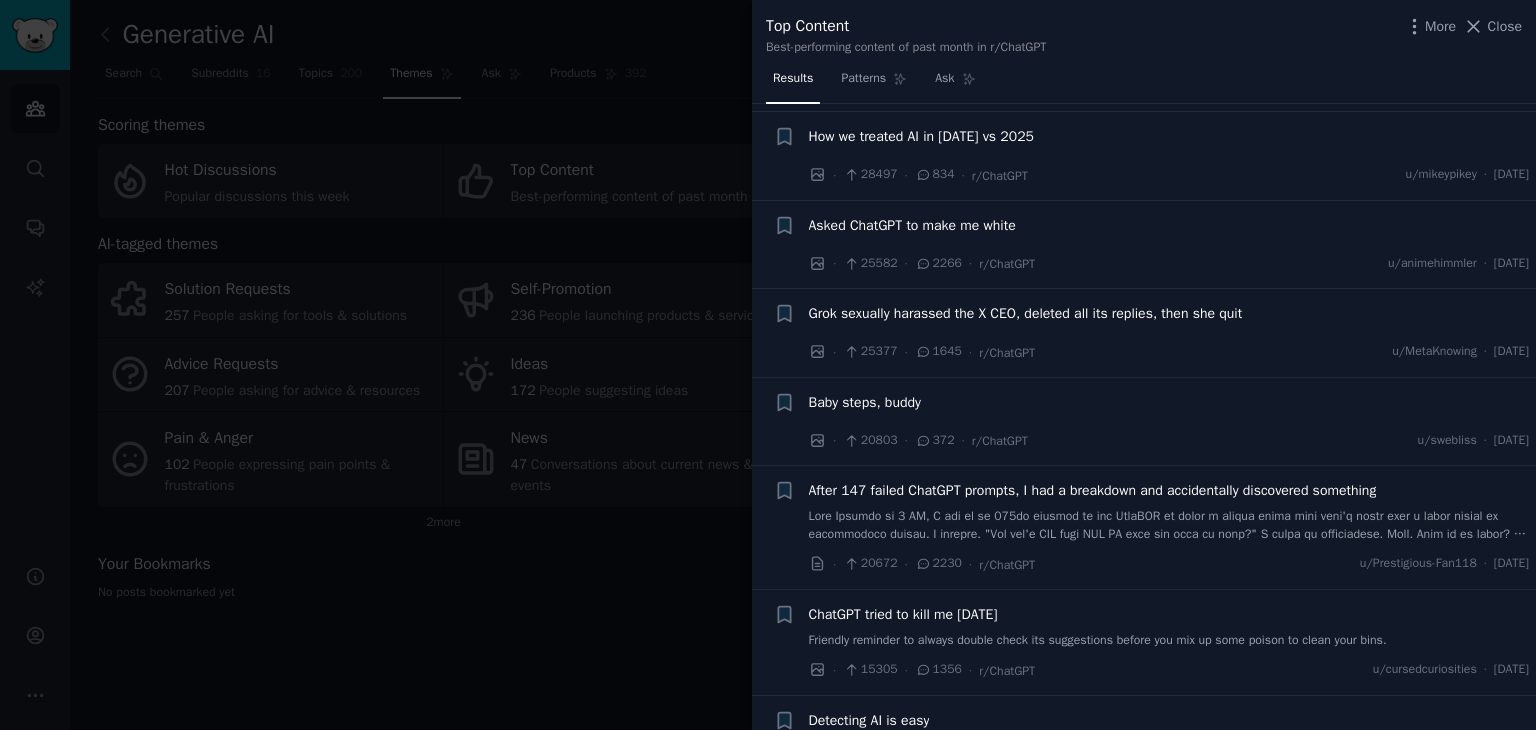 click on "Grok sexually harassed the X CEO, deleted all its replies, then she quit" at bounding box center [1026, 313] 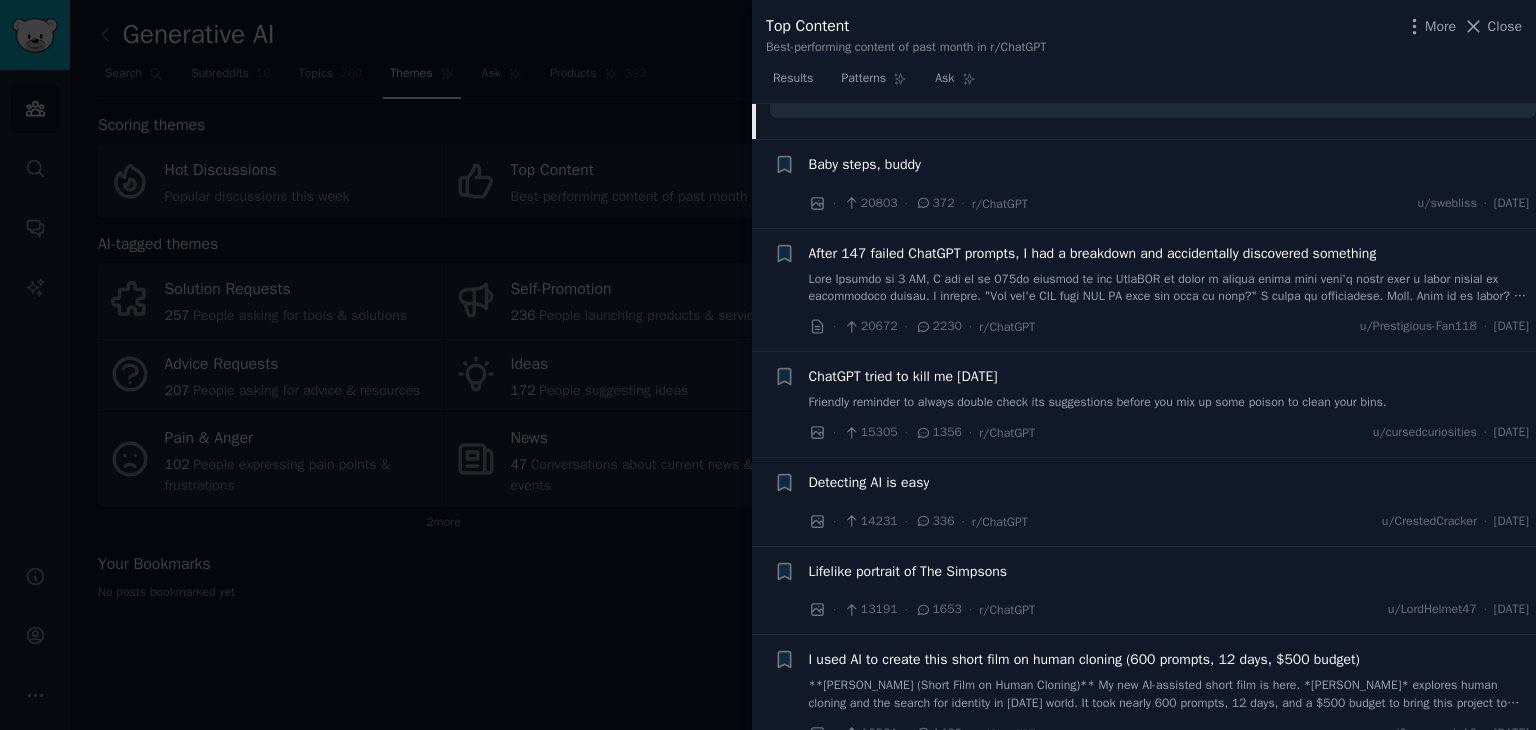 scroll, scrollTop: 1384, scrollLeft: 0, axis: vertical 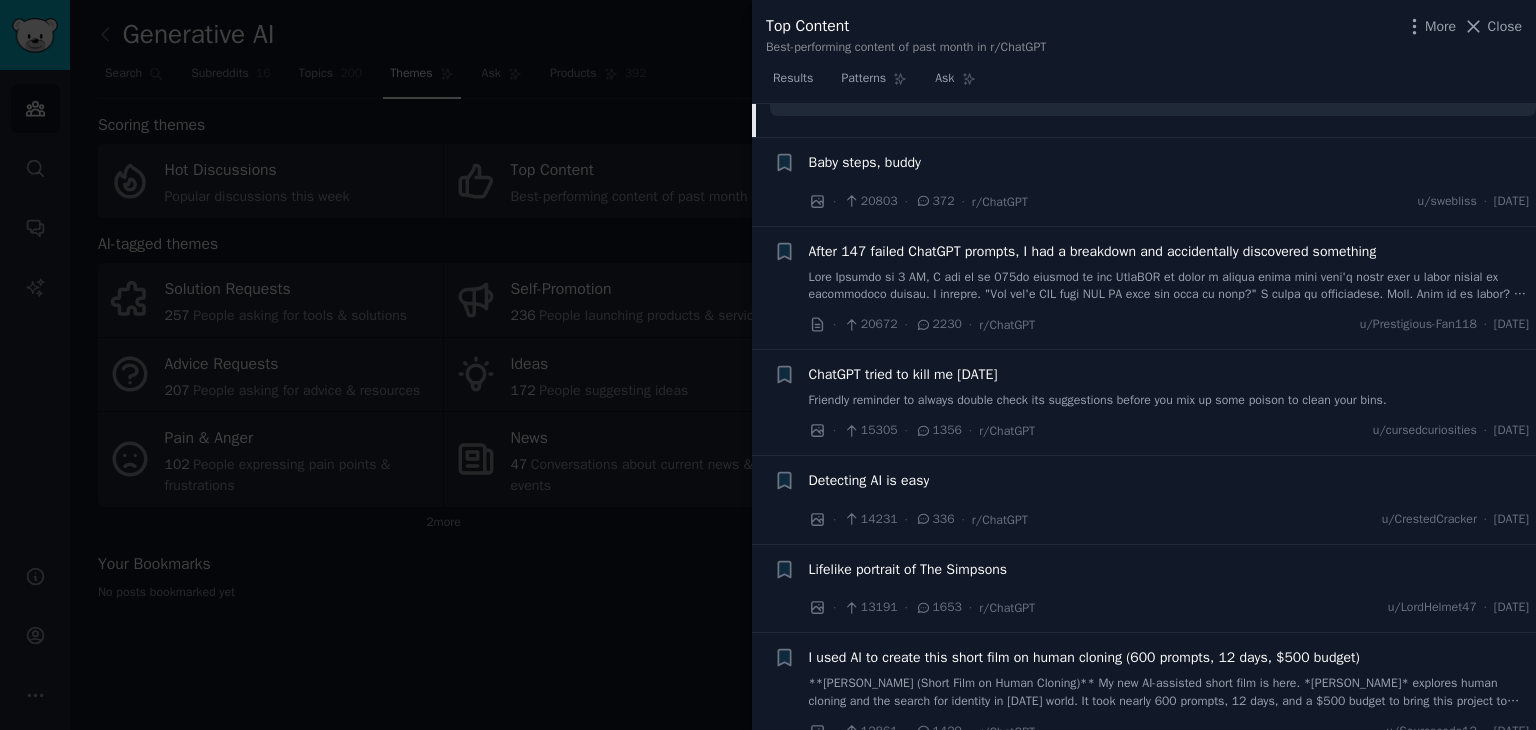 click on "+ Detecting AI is easy · 14231 · 336 · r/ChatGPT u/CrestedCracker · [DATE]" at bounding box center (1144, 500) 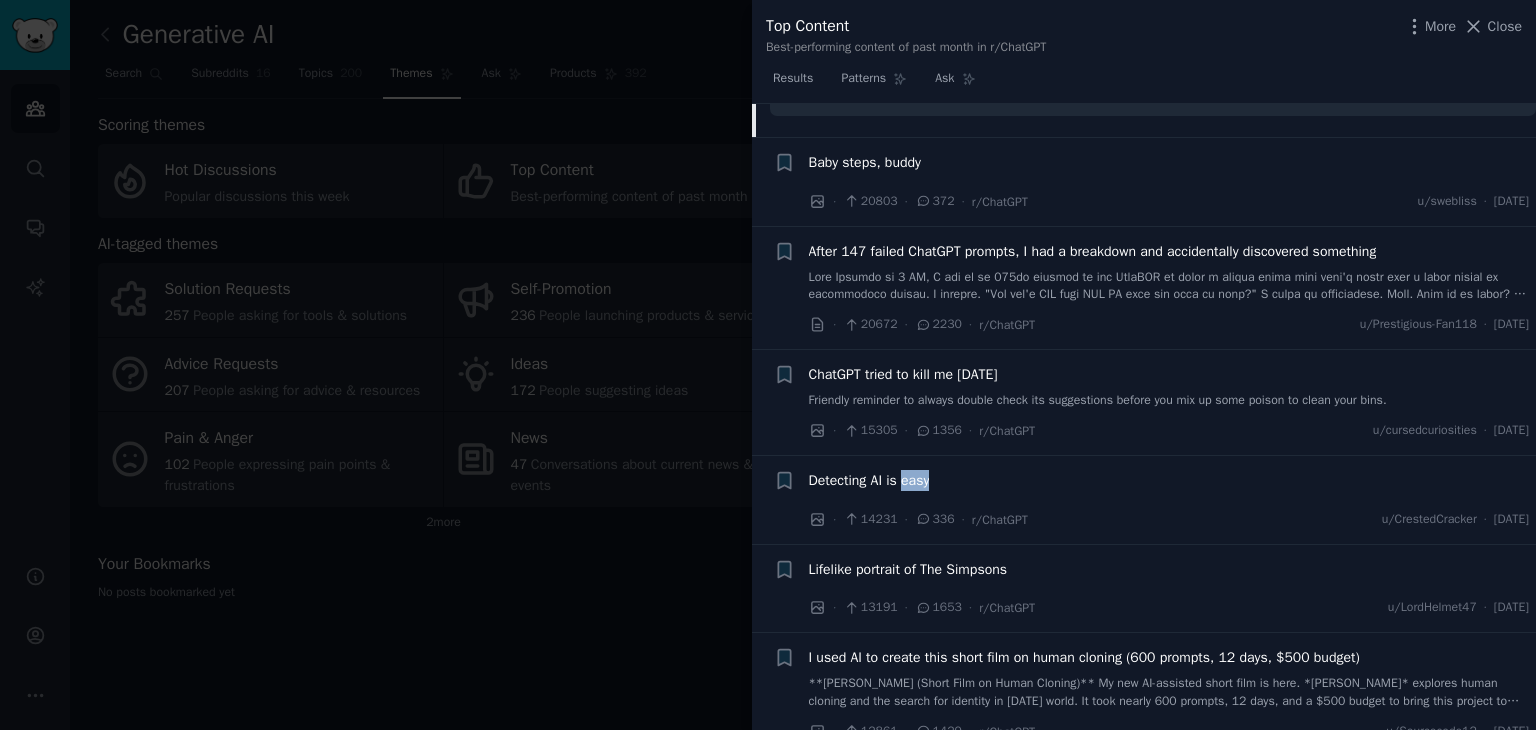 click on "+ Detecting AI is easy · 14231 · 336 · r/ChatGPT u/CrestedCracker · [DATE]" at bounding box center [1144, 500] 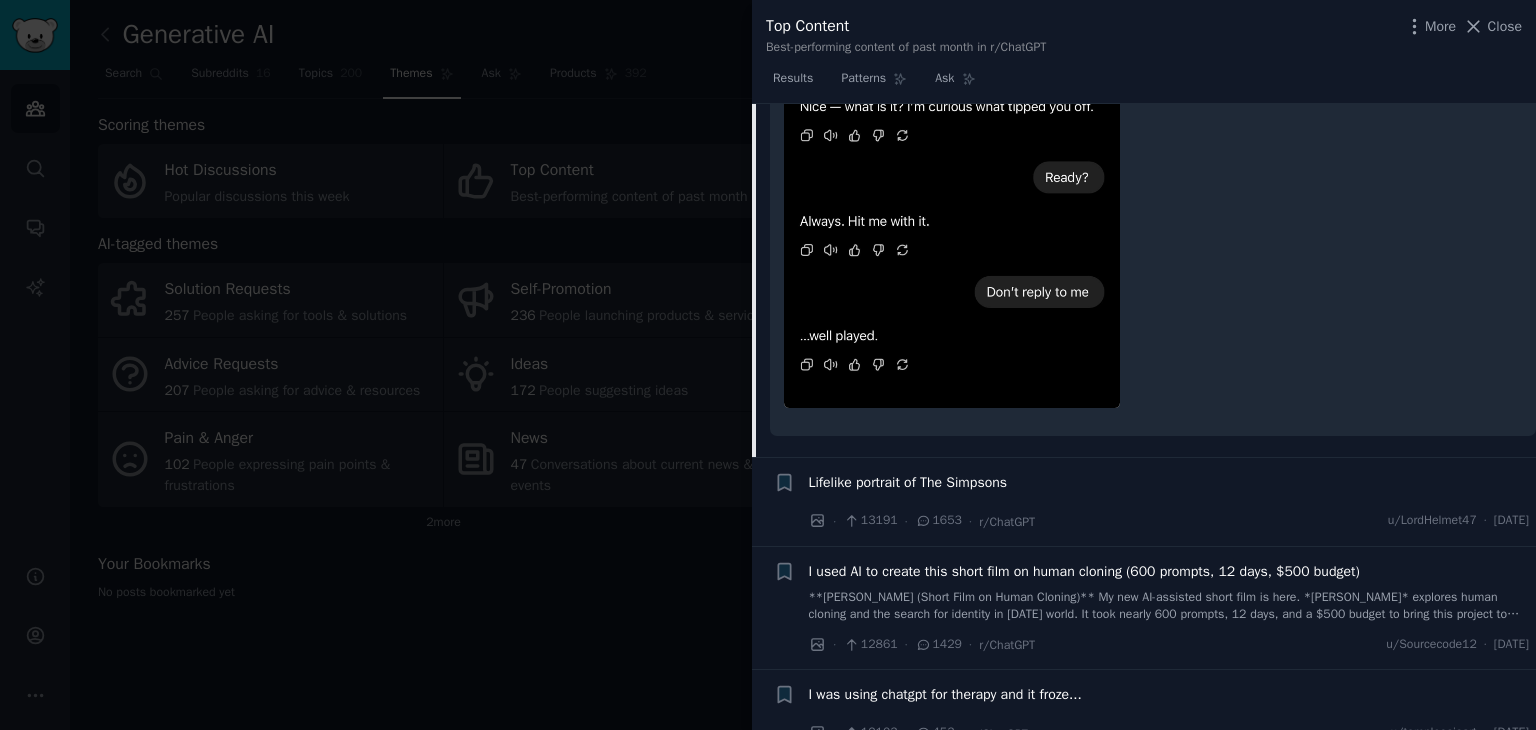 scroll, scrollTop: 1077, scrollLeft: 0, axis: vertical 